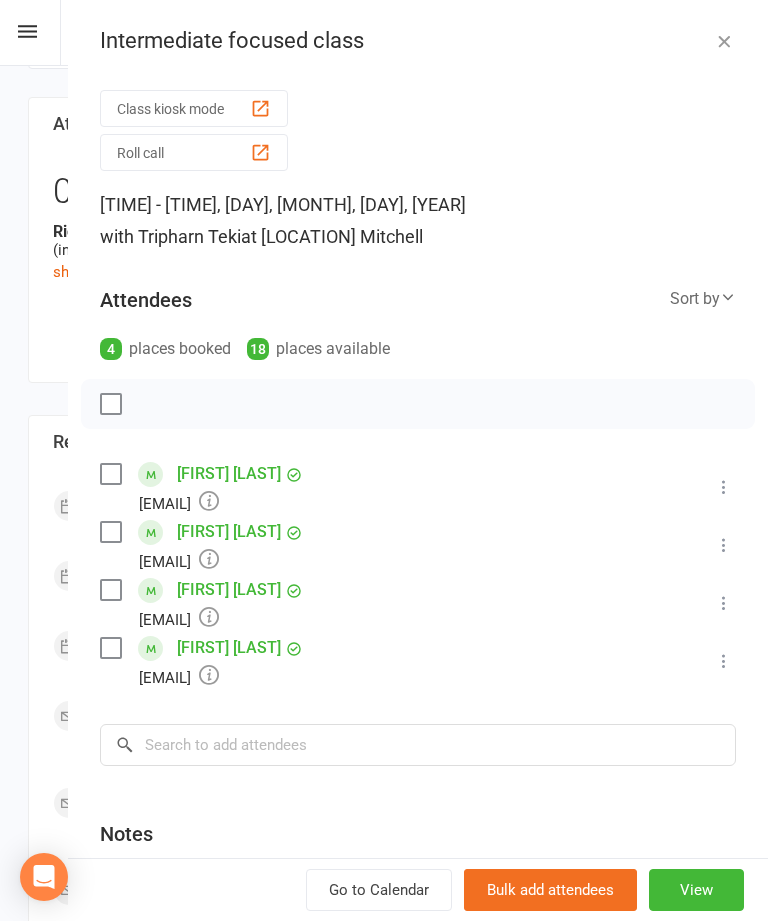 scroll, scrollTop: 524, scrollLeft: 0, axis: vertical 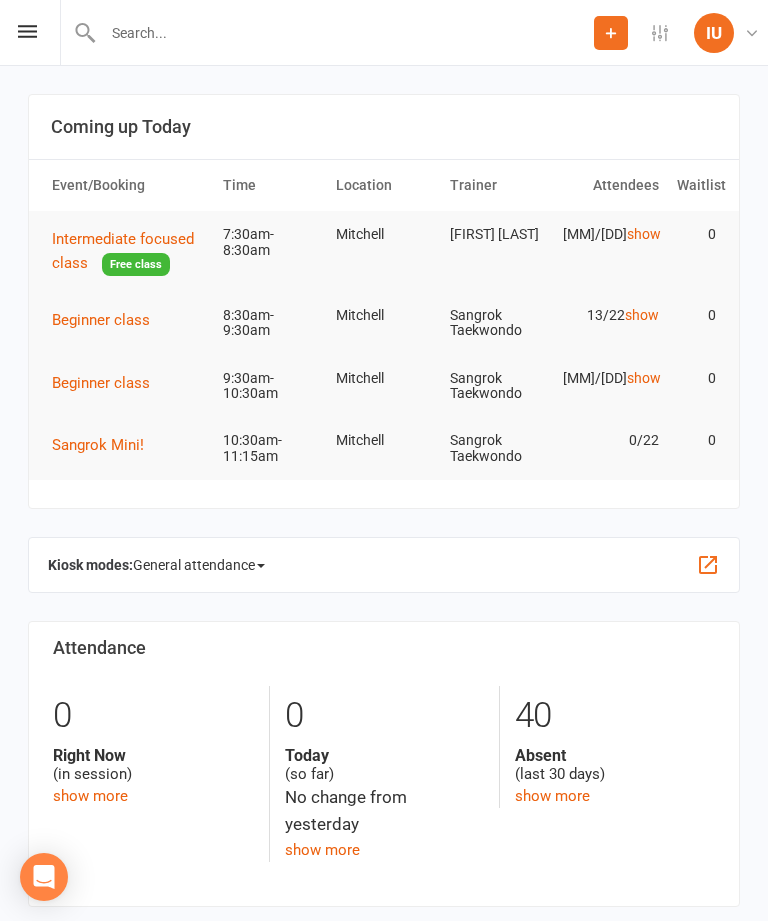 click on "Beginner class" at bounding box center (108, 320) 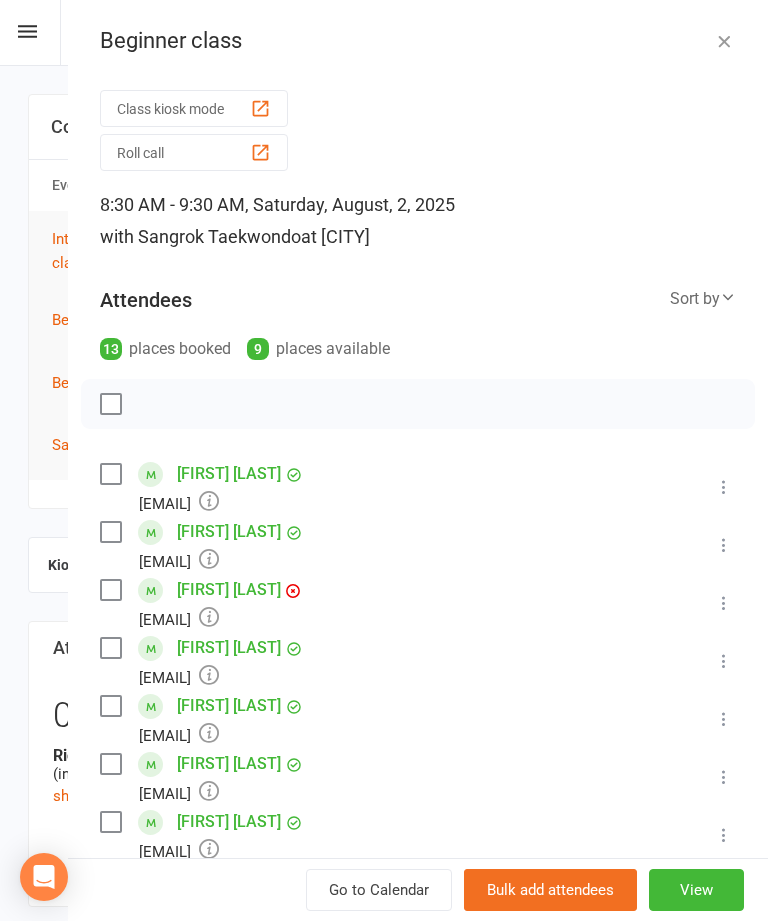 click on "Class kiosk mode" at bounding box center (194, 108) 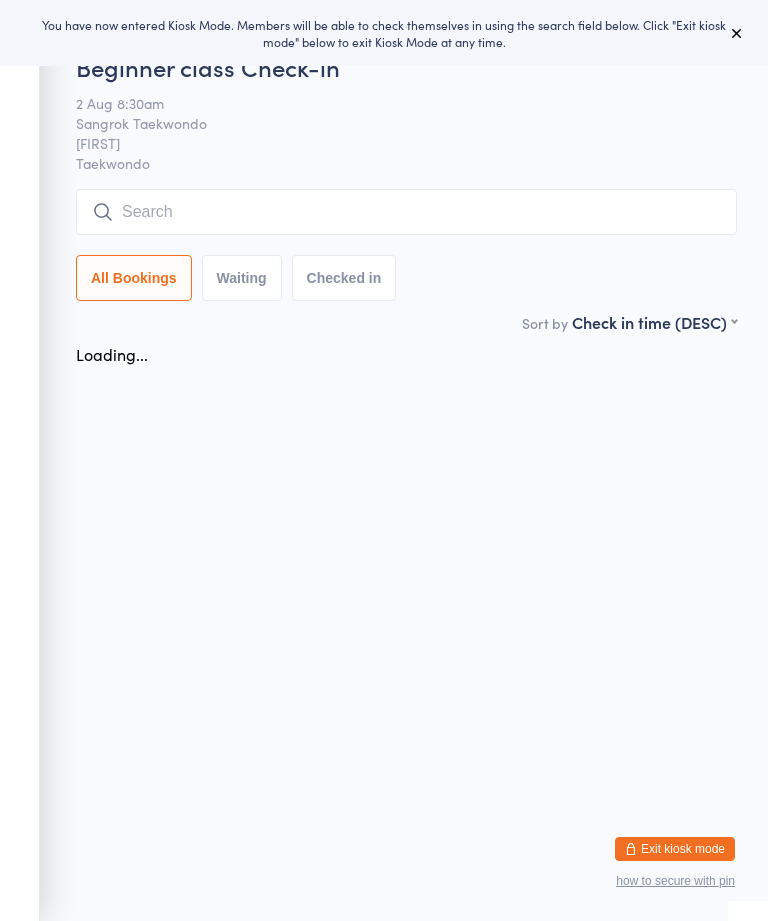 scroll, scrollTop: 0, scrollLeft: 0, axis: both 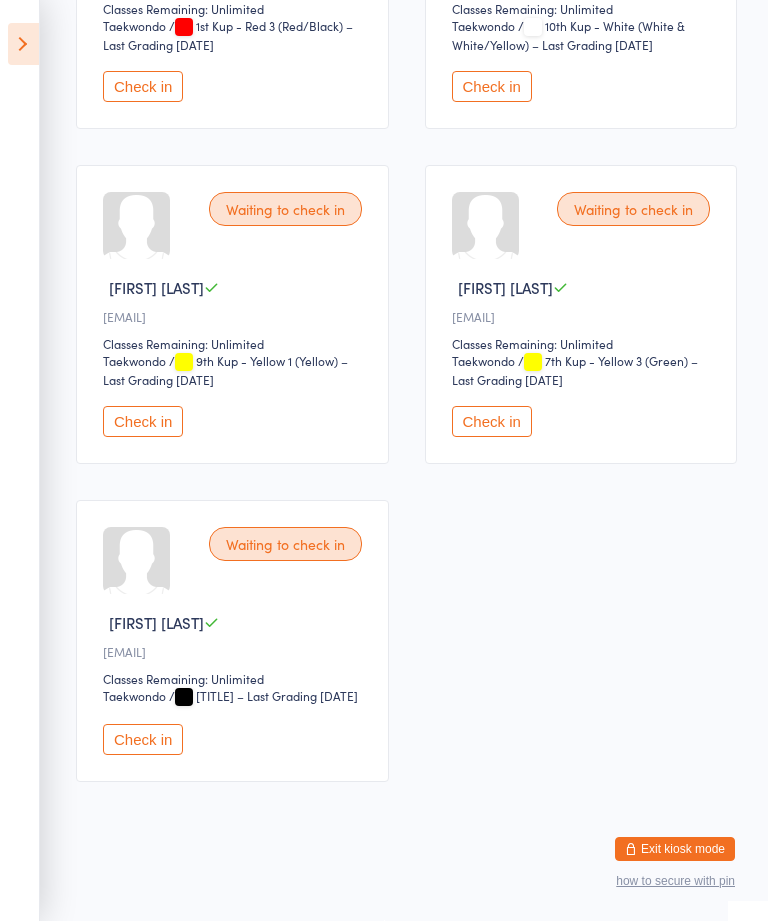 click on "Check in" at bounding box center (143, 739) 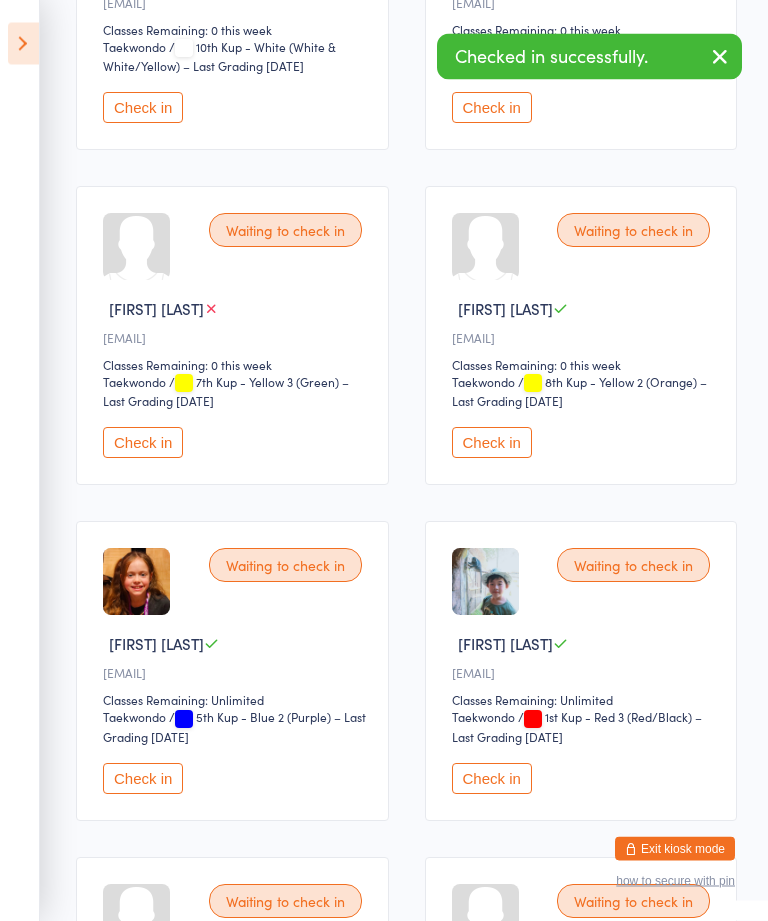 scroll, scrollTop: 459, scrollLeft: 0, axis: vertical 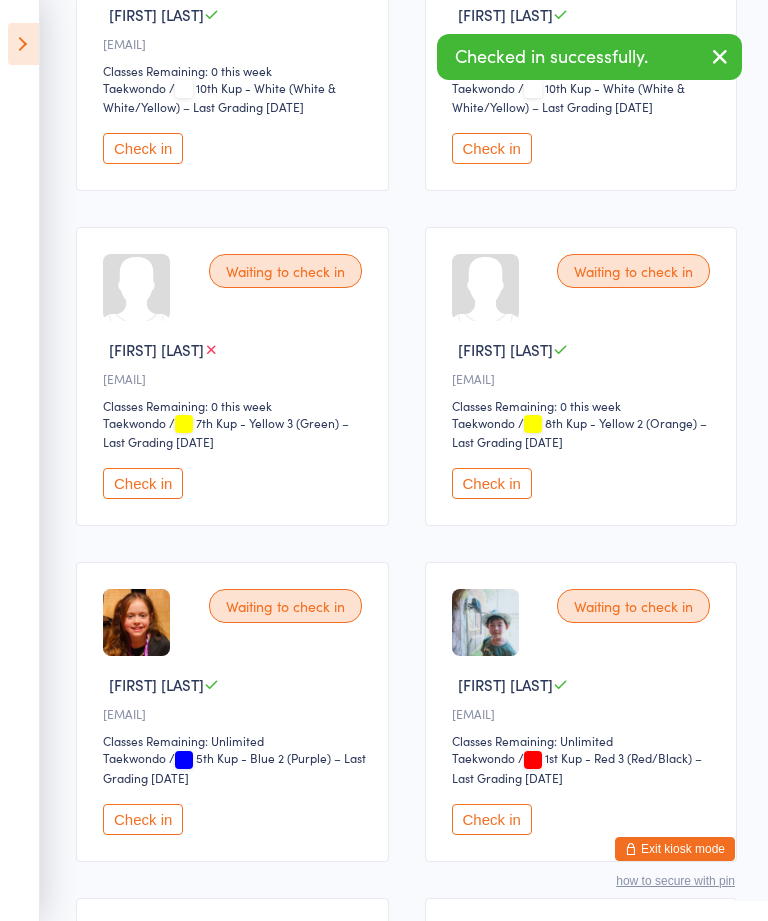 click at bounding box center (23, 44) 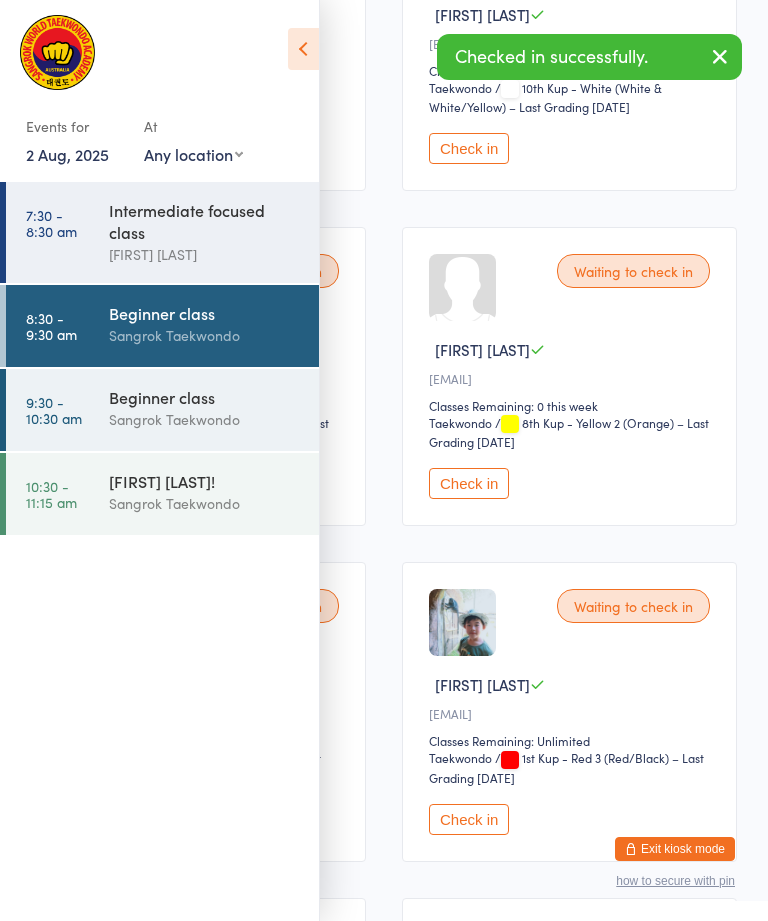 click on "Beginner class" at bounding box center (205, 397) 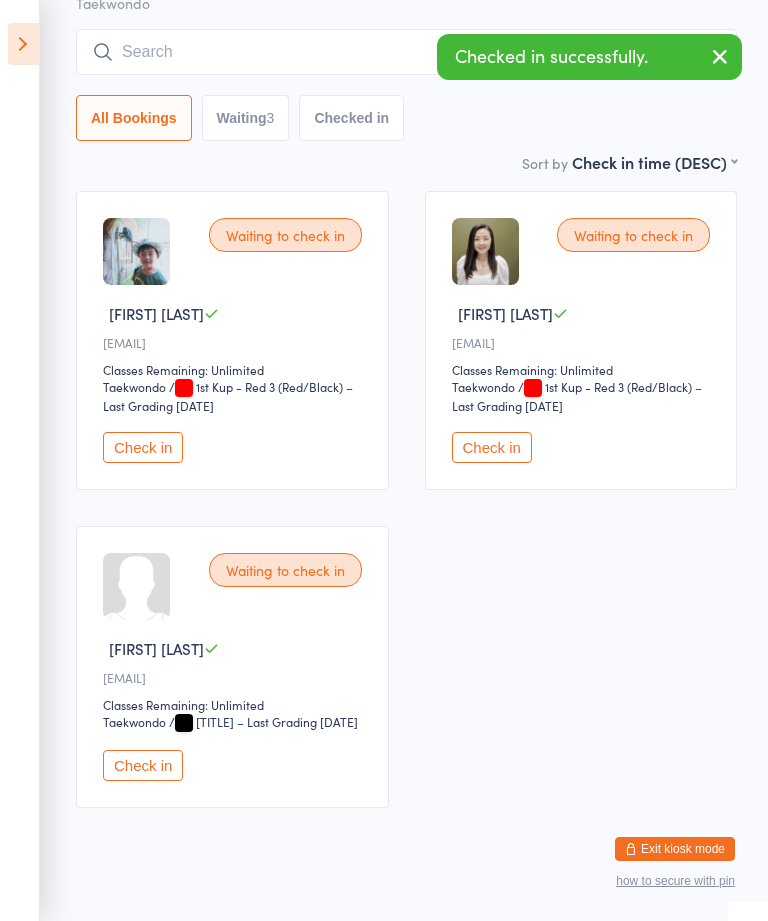 scroll, scrollTop: 172, scrollLeft: 0, axis: vertical 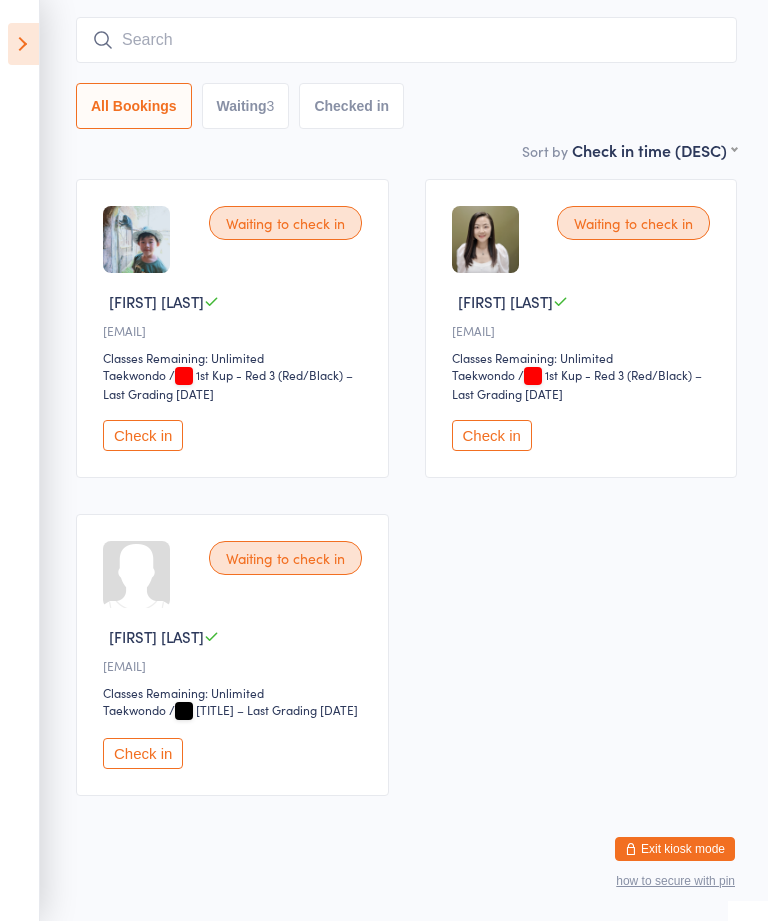 click on "Check in" at bounding box center [143, 753] 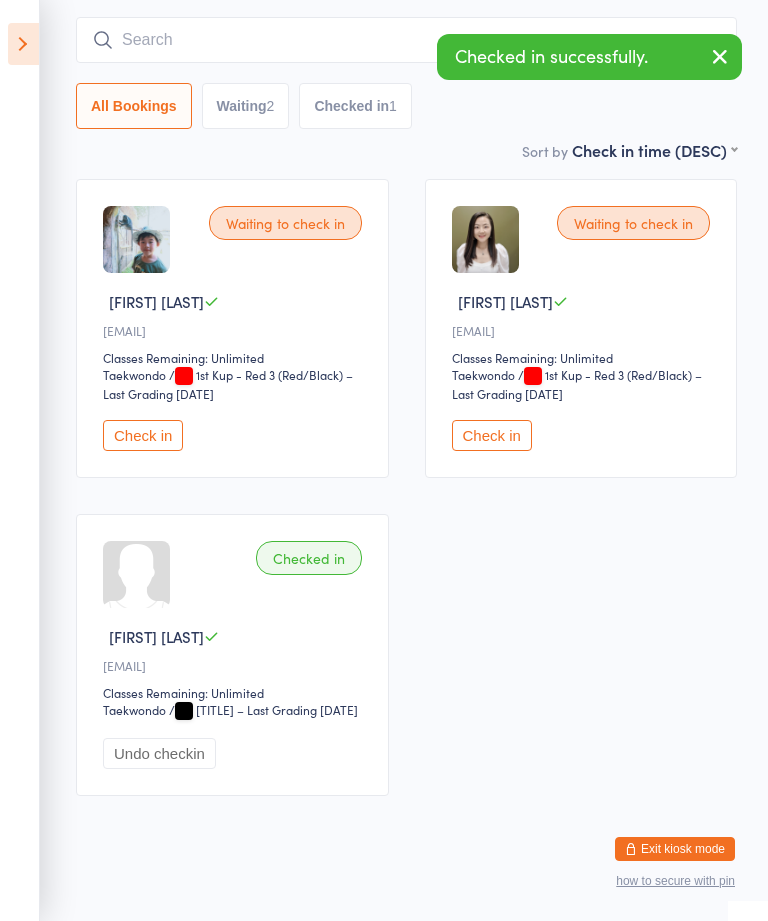 click at bounding box center [23, 44] 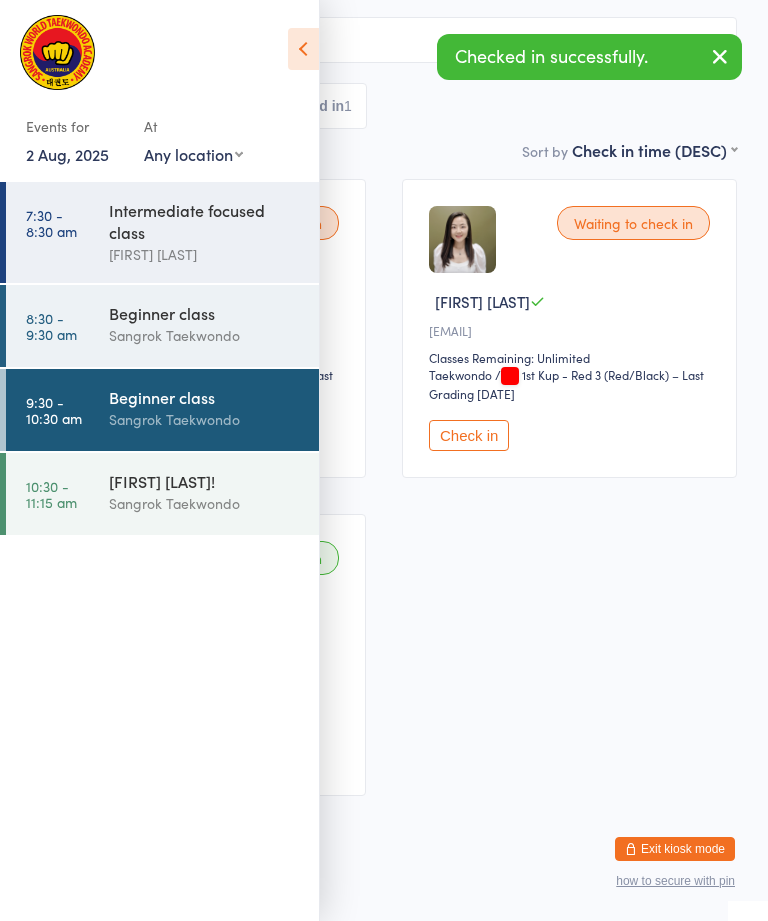 click on "Intermediate focused class [FIRST] [LAST]" at bounding box center [214, 232] 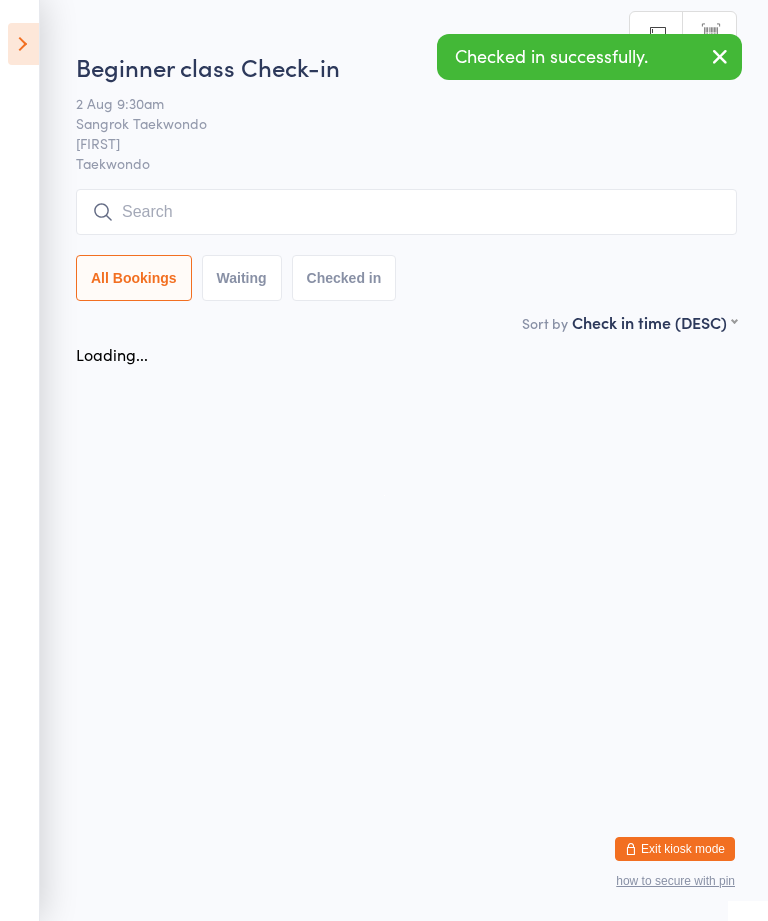 scroll, scrollTop: 0, scrollLeft: 0, axis: both 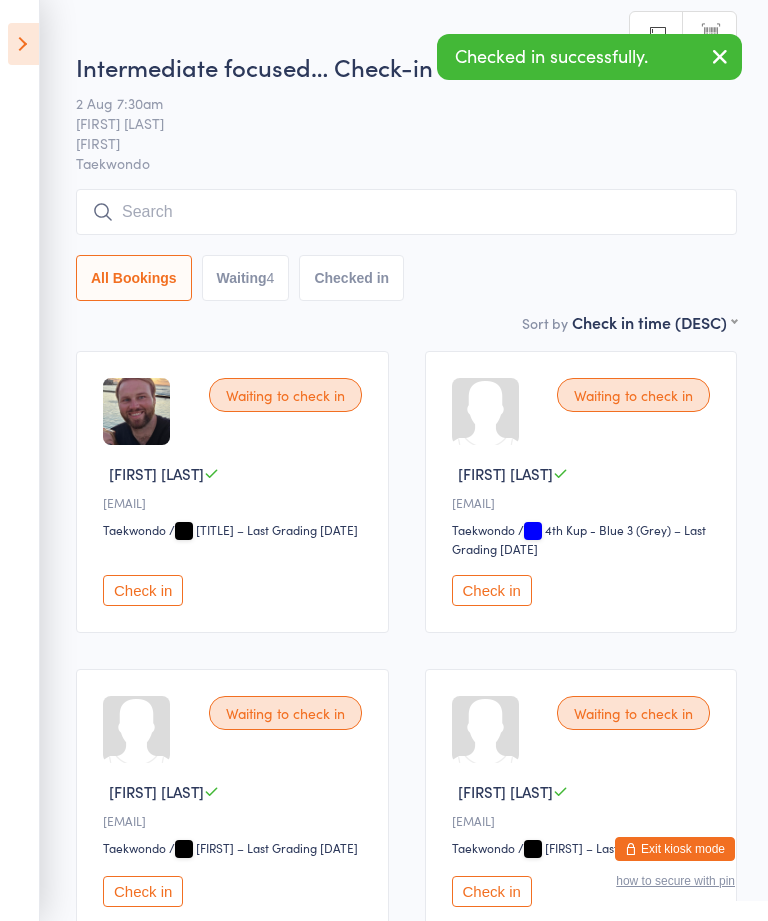 click at bounding box center [23, 44] 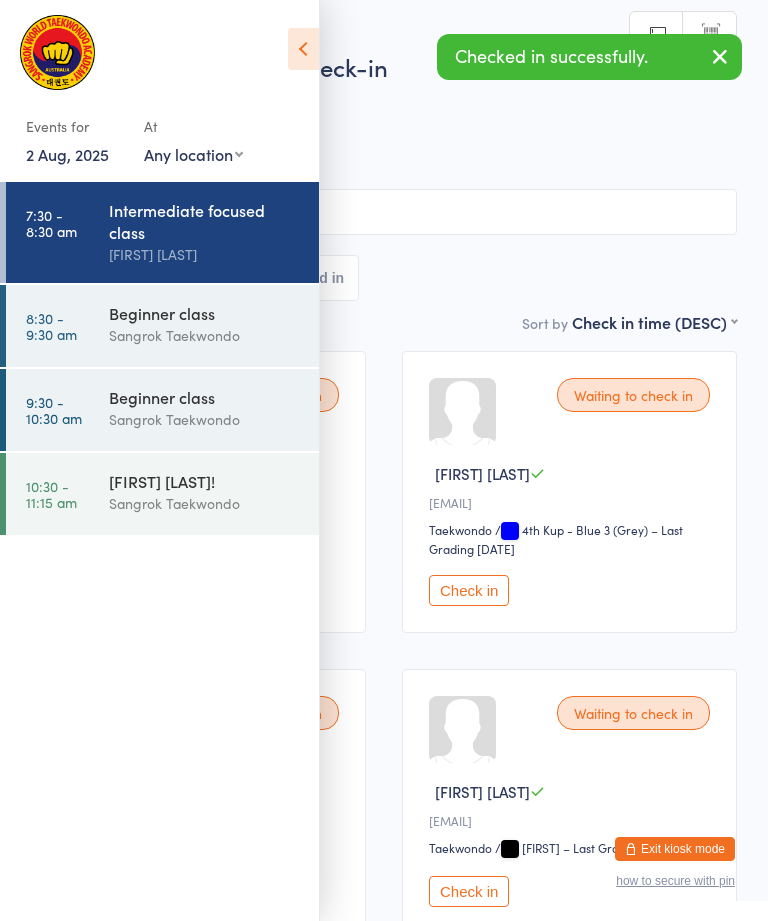 click on "Sangrok Taekwondo" at bounding box center (205, 335) 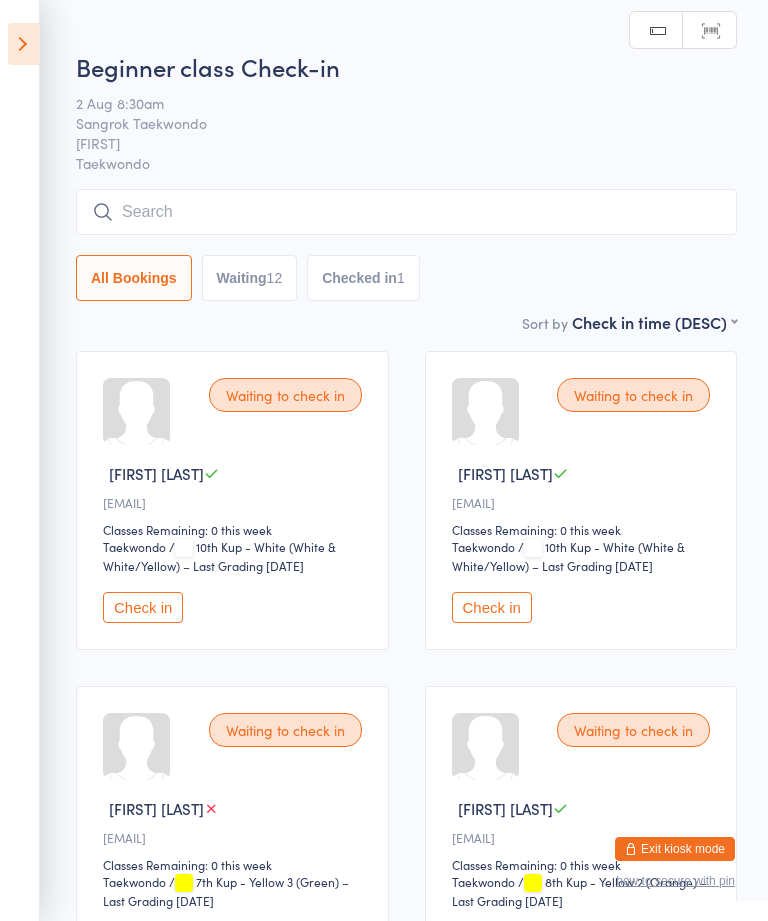 click at bounding box center (406, 212) 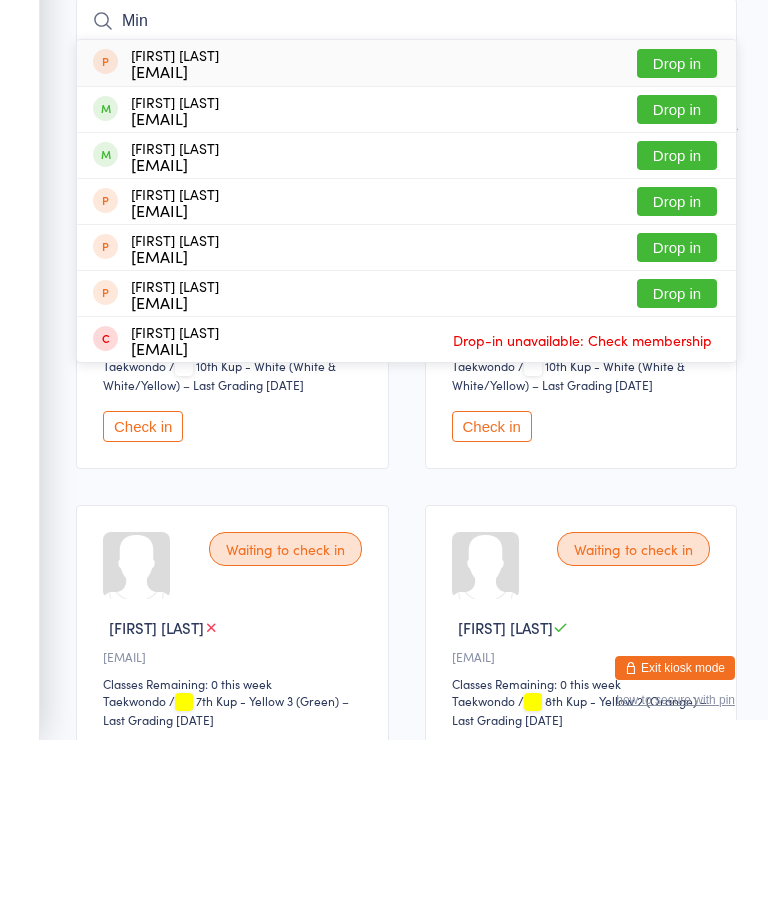 type on "Min" 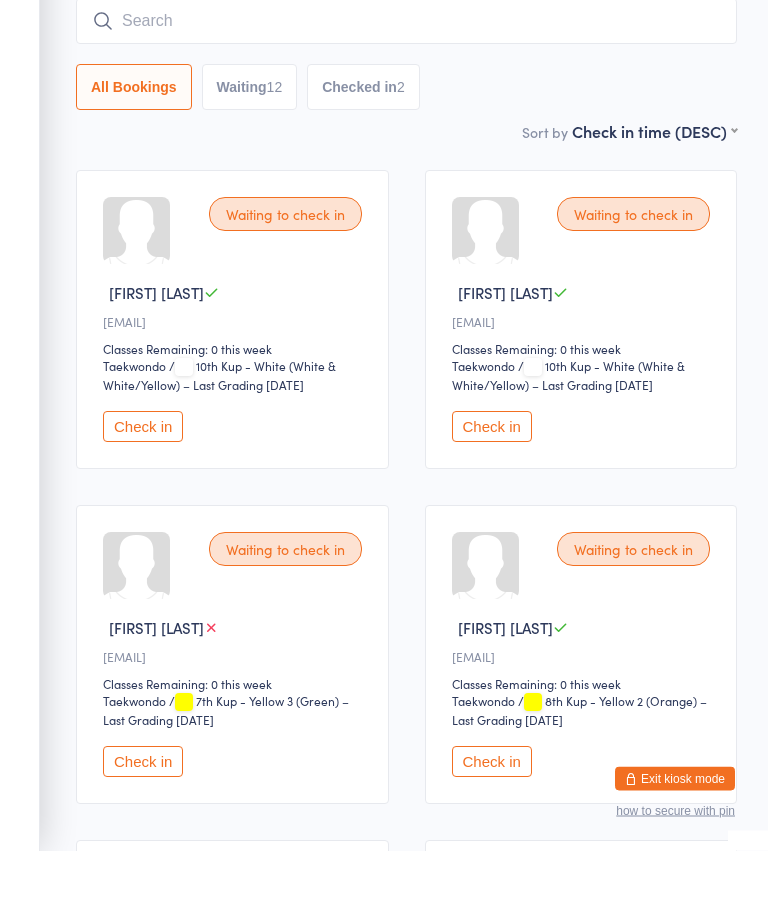 scroll, scrollTop: 0, scrollLeft: 0, axis: both 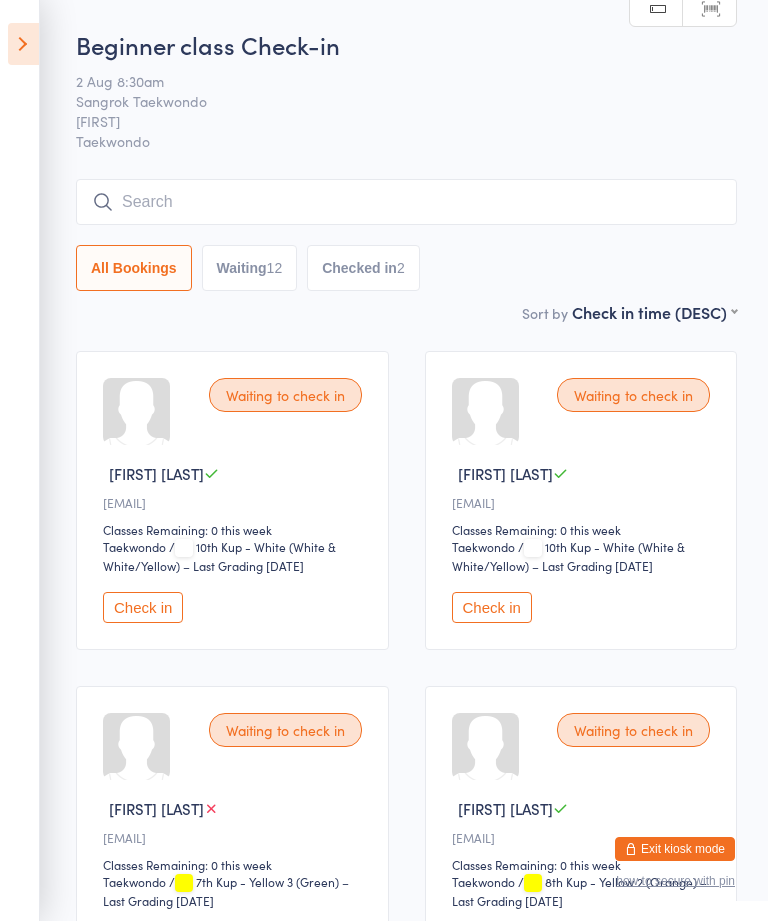 click at bounding box center [23, 44] 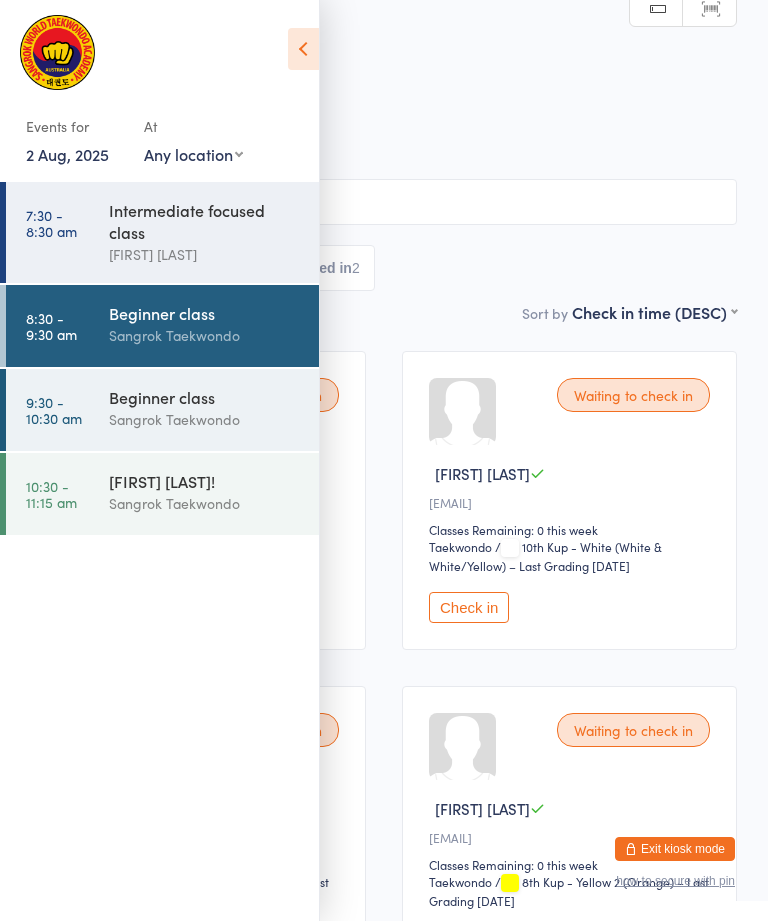 click on "Intermediate focused class" at bounding box center (205, 221) 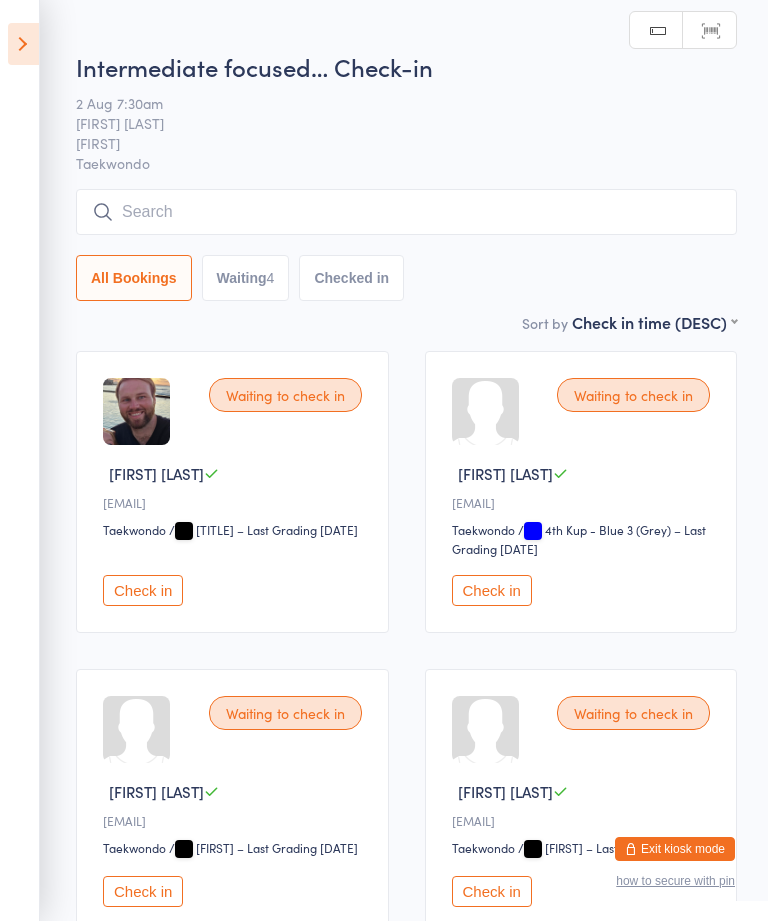 click at bounding box center (406, 212) 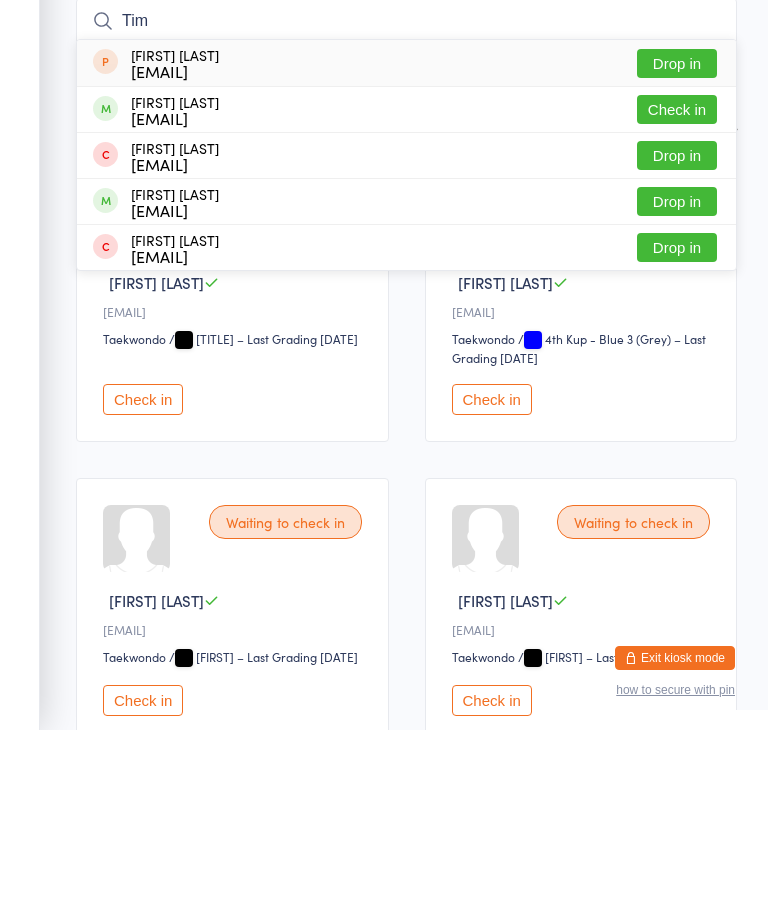 type on "Tim" 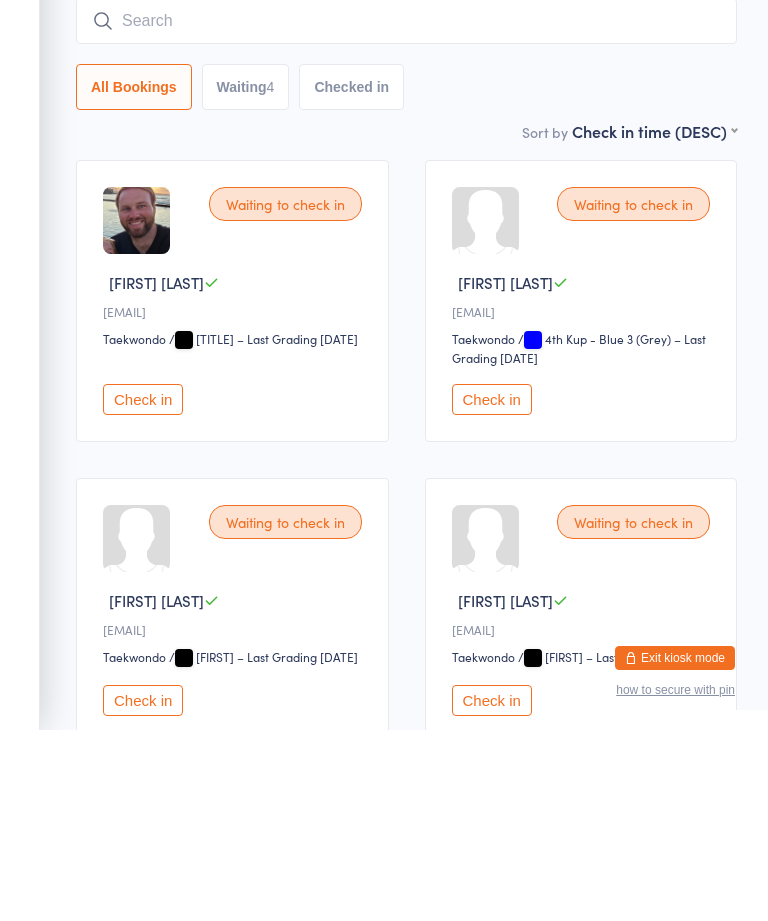 scroll, scrollTop: 191, scrollLeft: 0, axis: vertical 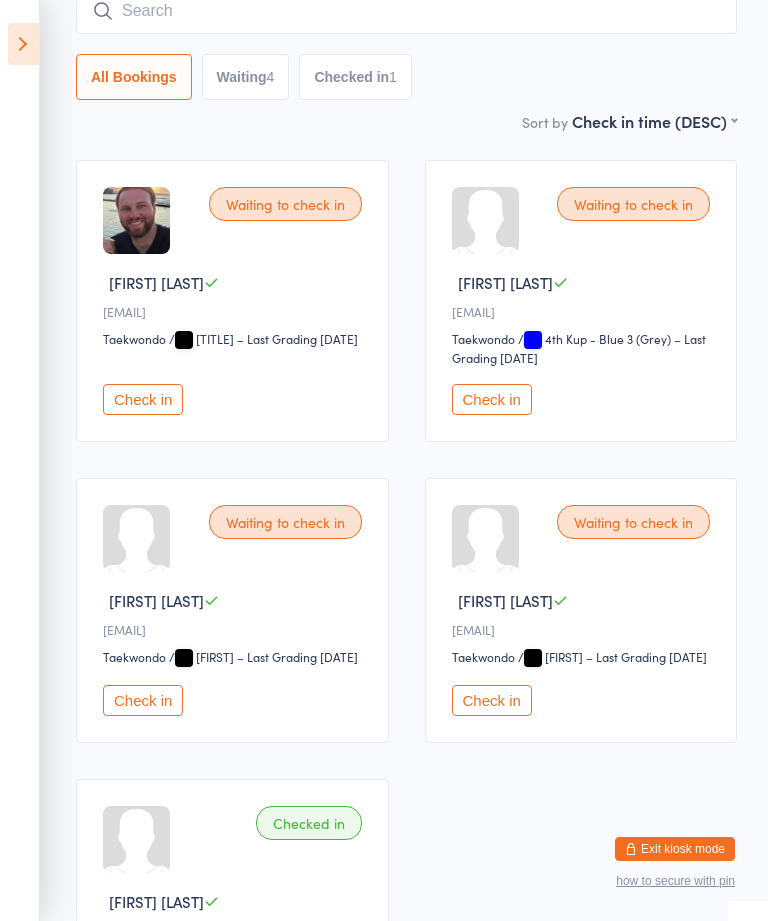 click at bounding box center [406, 11] 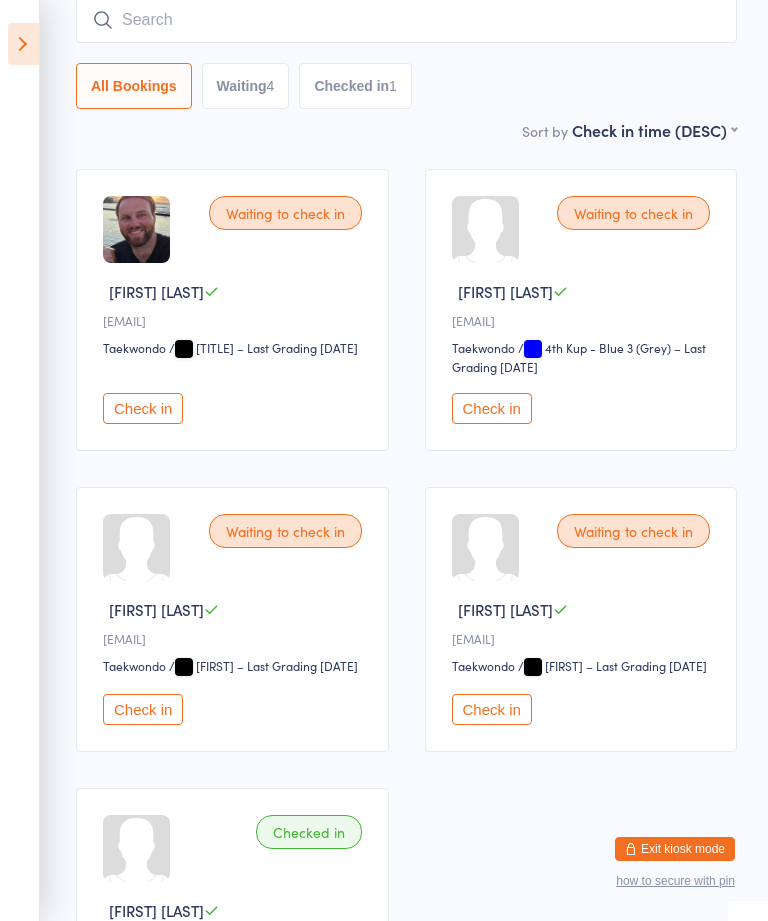 scroll, scrollTop: 181, scrollLeft: 0, axis: vertical 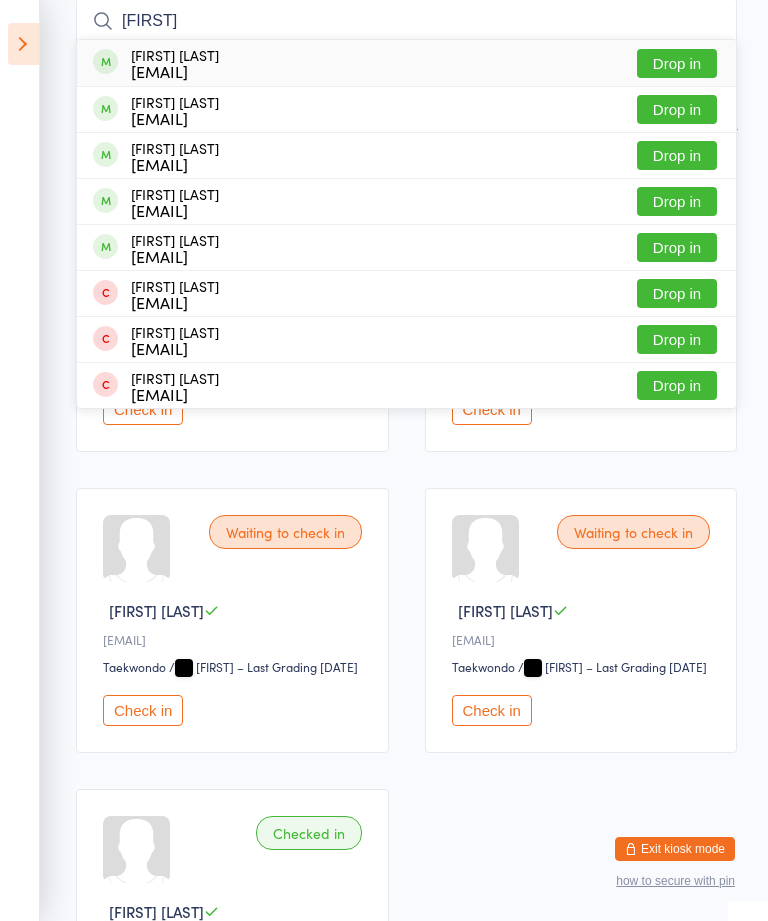 type on "[FIRST]" 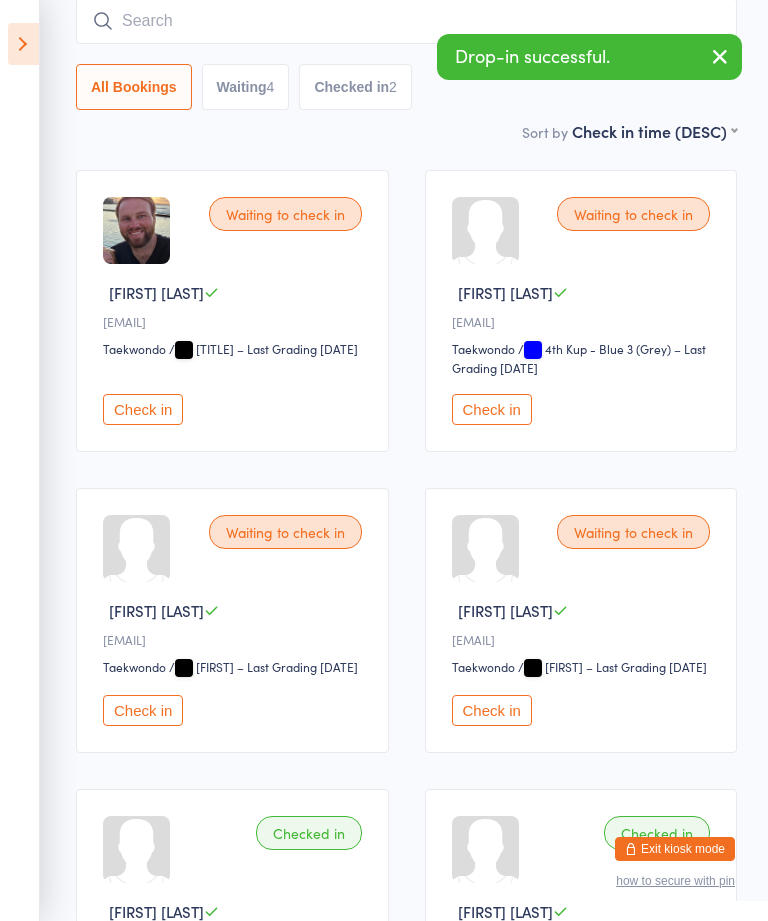 click at bounding box center [406, 21] 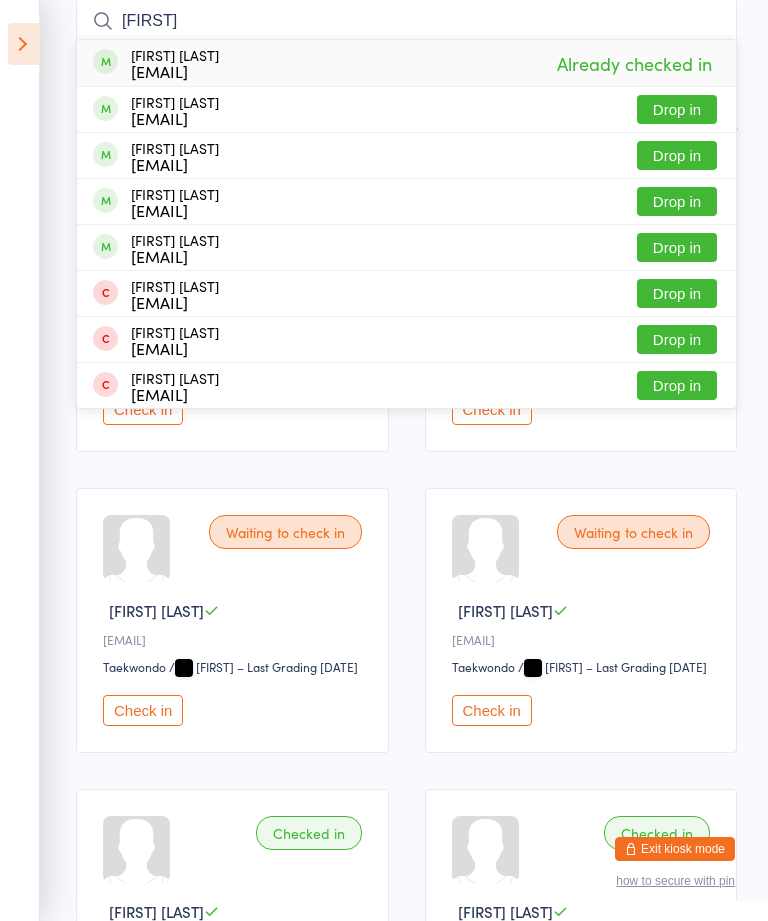 type on "[FIRST]" 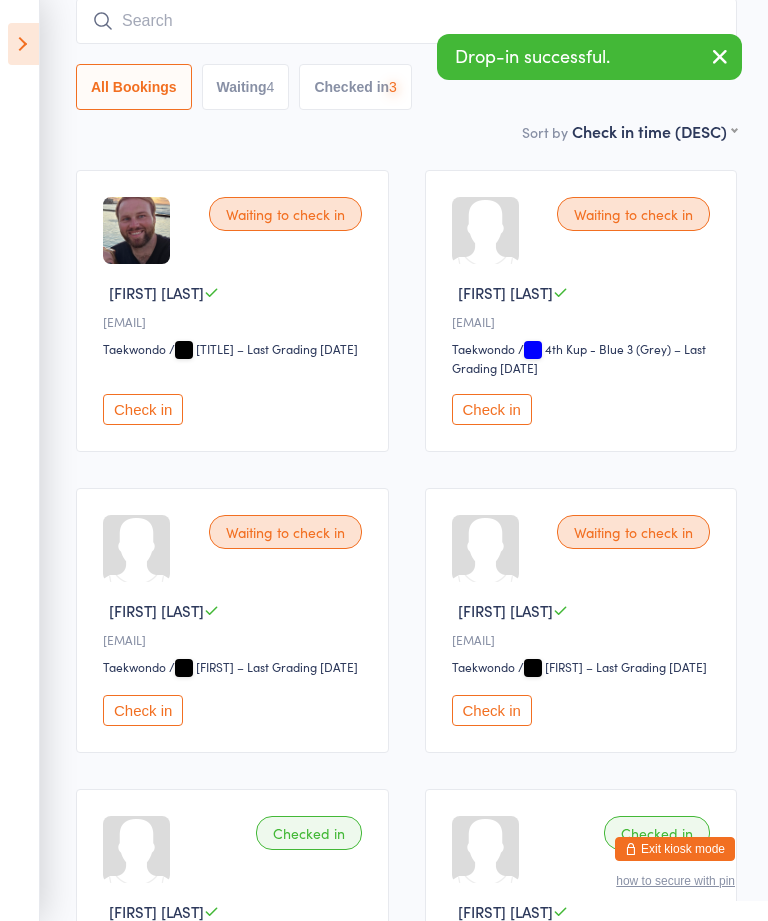 click at bounding box center (406, 21) 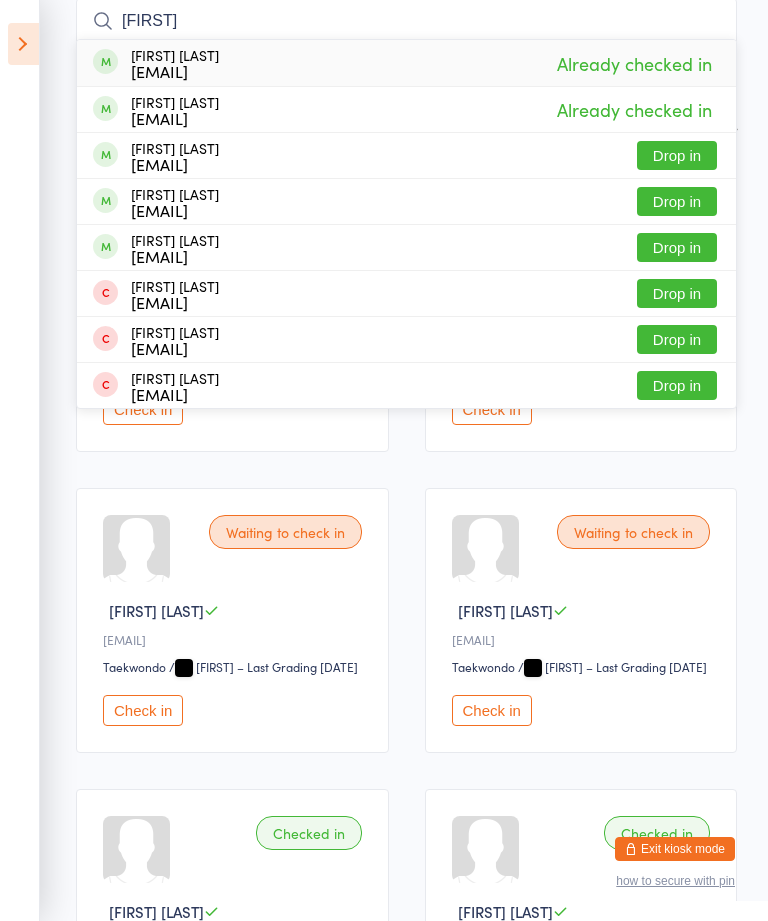 type on "[FIRST]" 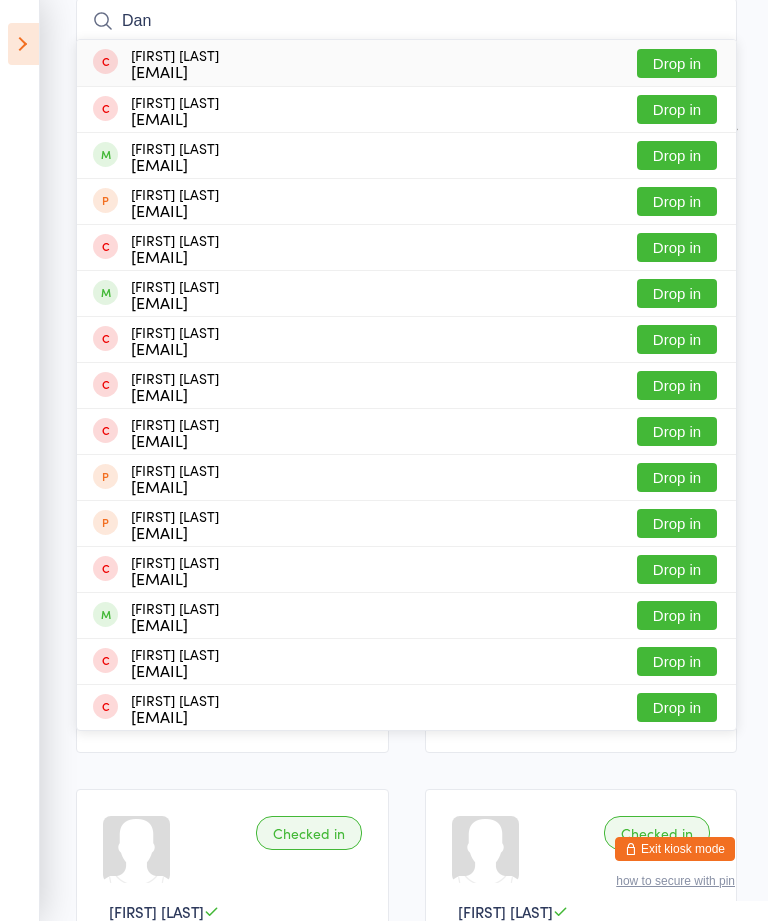 type on "Dan" 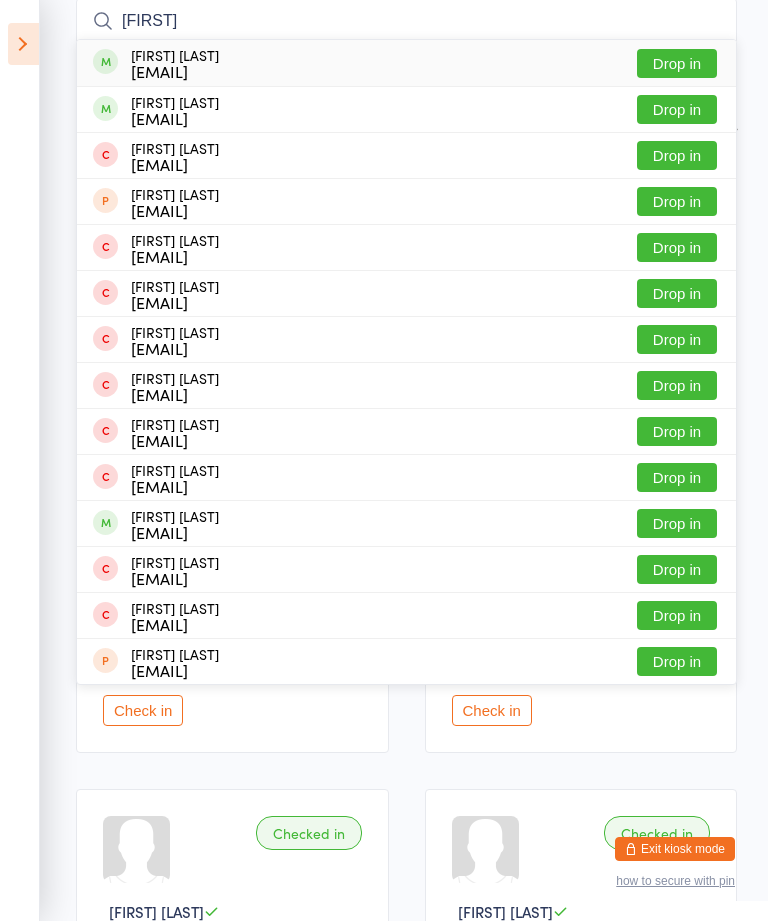 type on "[FIRST]" 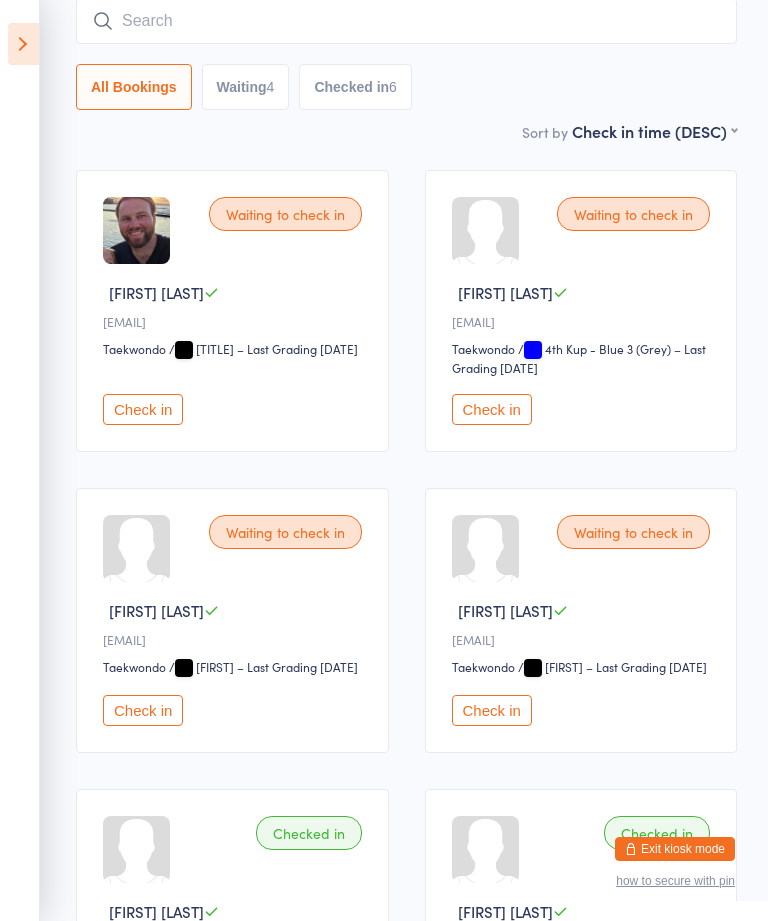 click at bounding box center [23, 44] 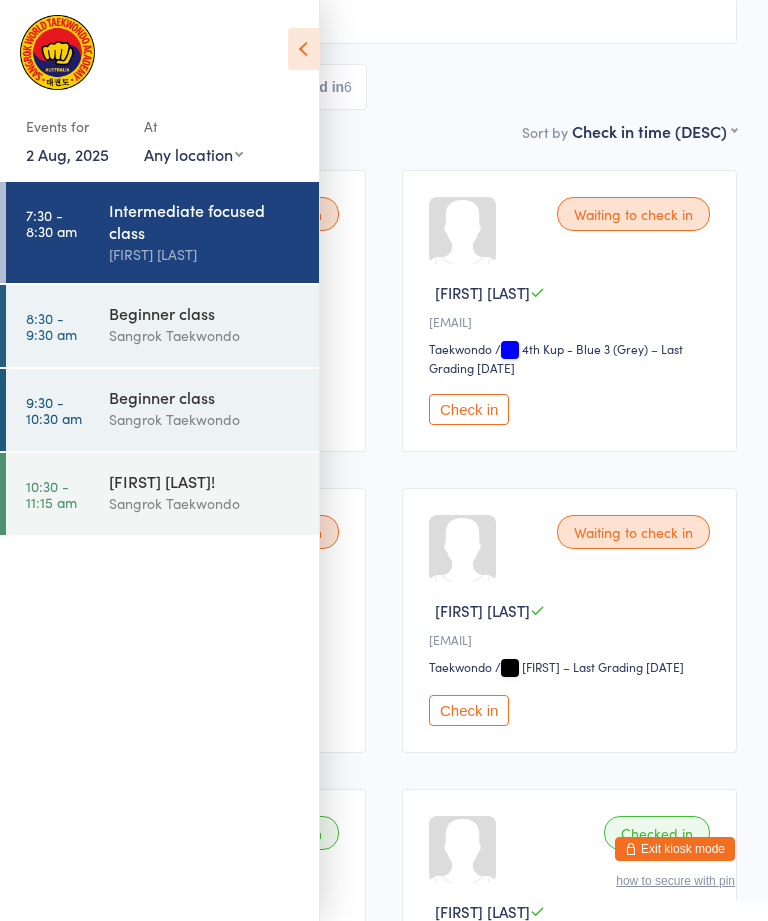 click on "Intermediate focused class" at bounding box center [205, 221] 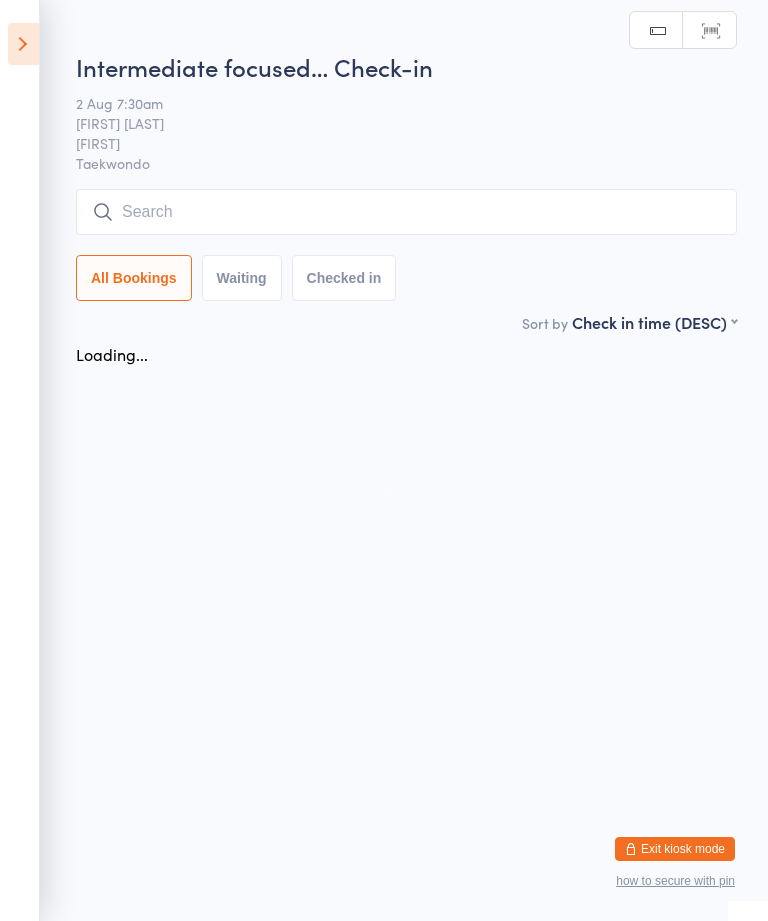 scroll, scrollTop: 0, scrollLeft: 0, axis: both 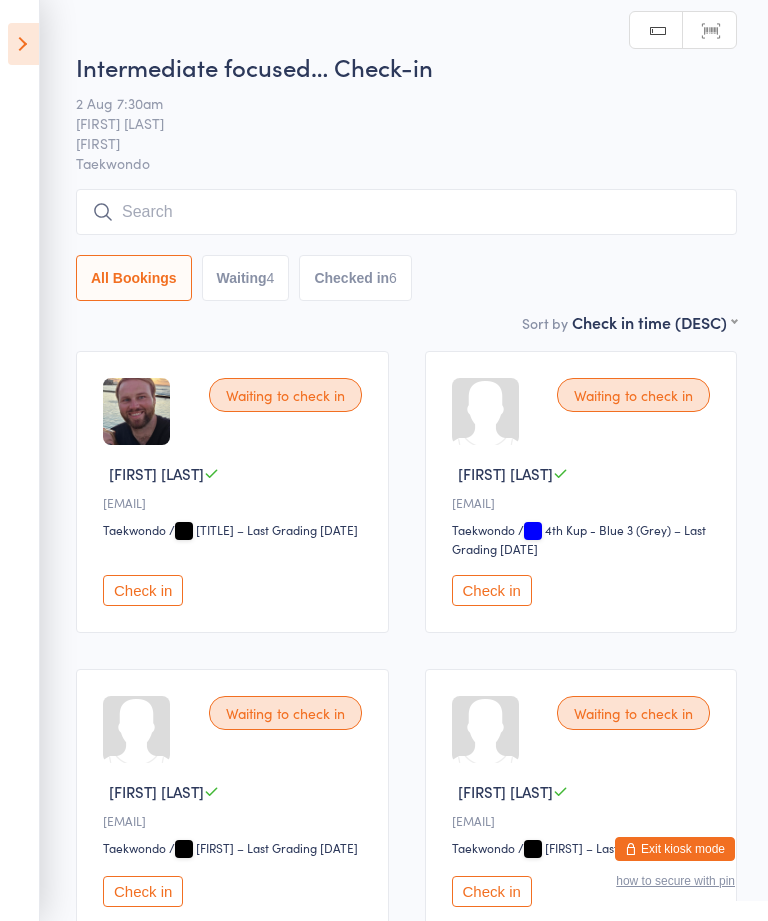 click at bounding box center (406, 212) 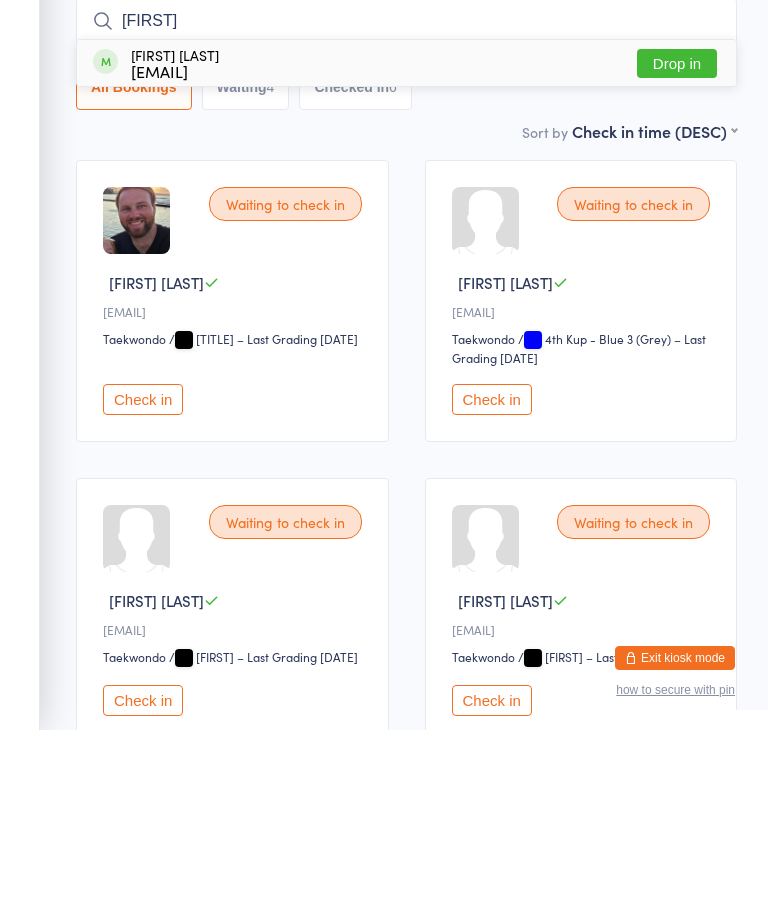 type on "[FIRST]" 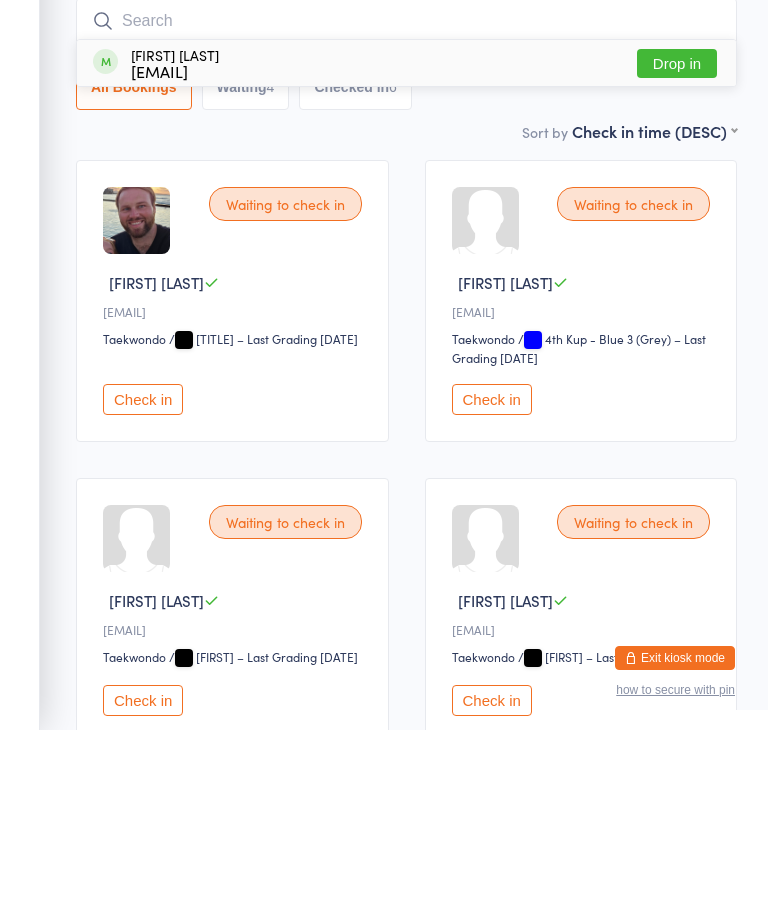 scroll, scrollTop: 191, scrollLeft: 0, axis: vertical 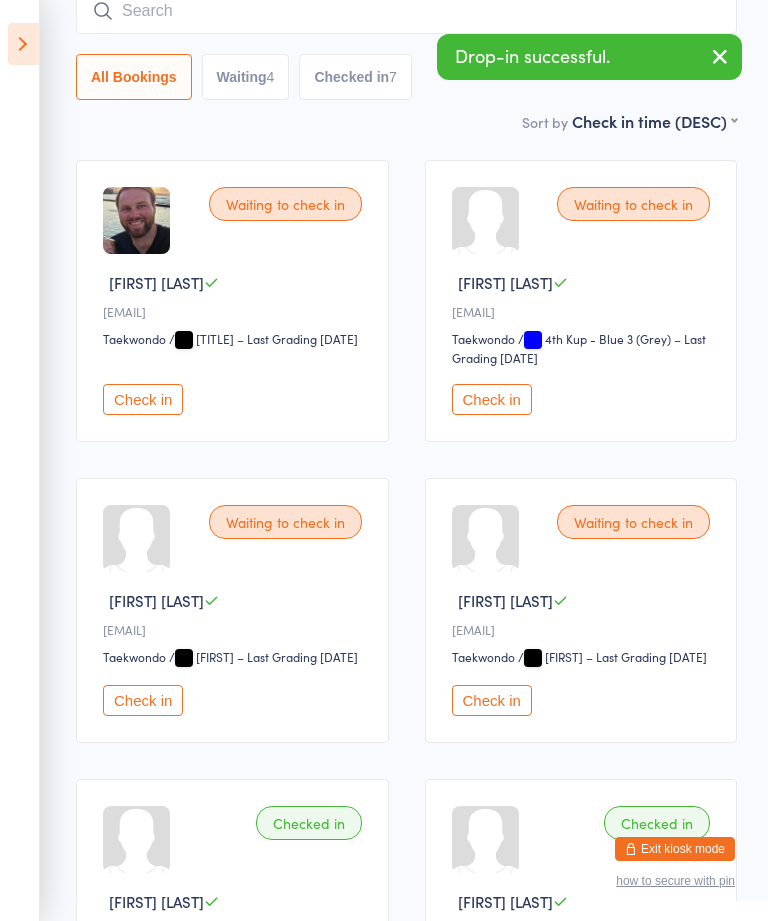 click at bounding box center (406, 11) 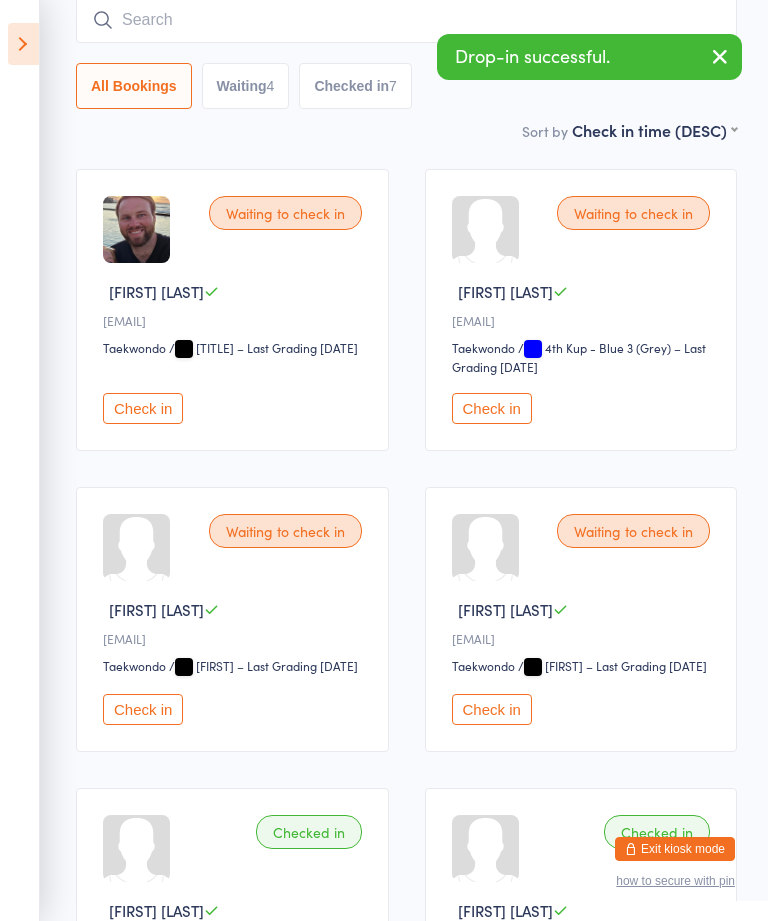scroll, scrollTop: 181, scrollLeft: 0, axis: vertical 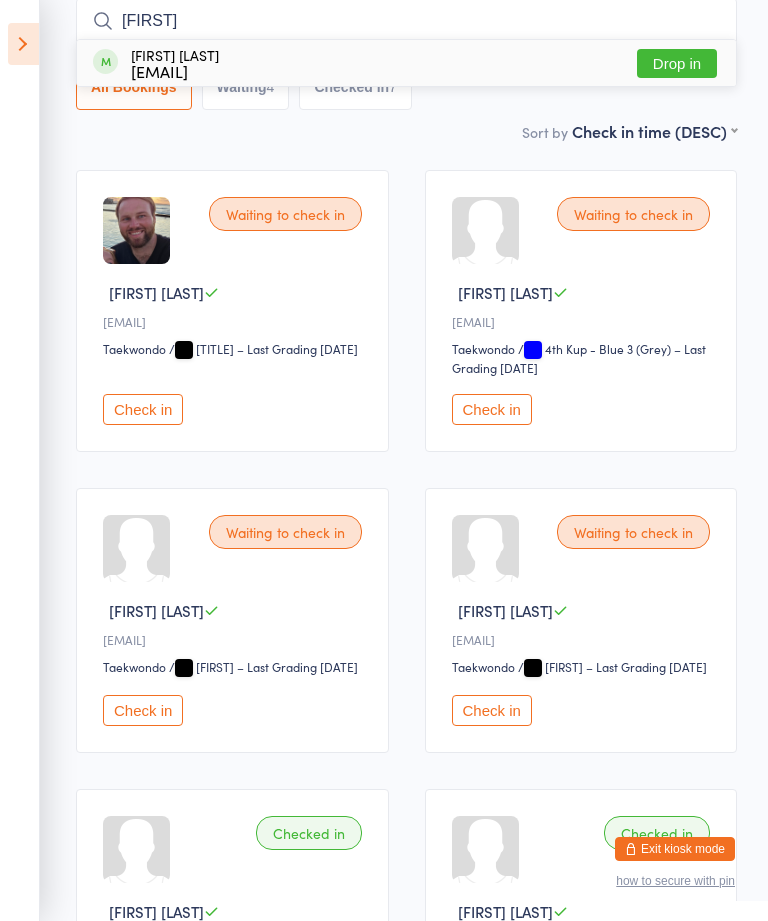 type on "[FIRST]" 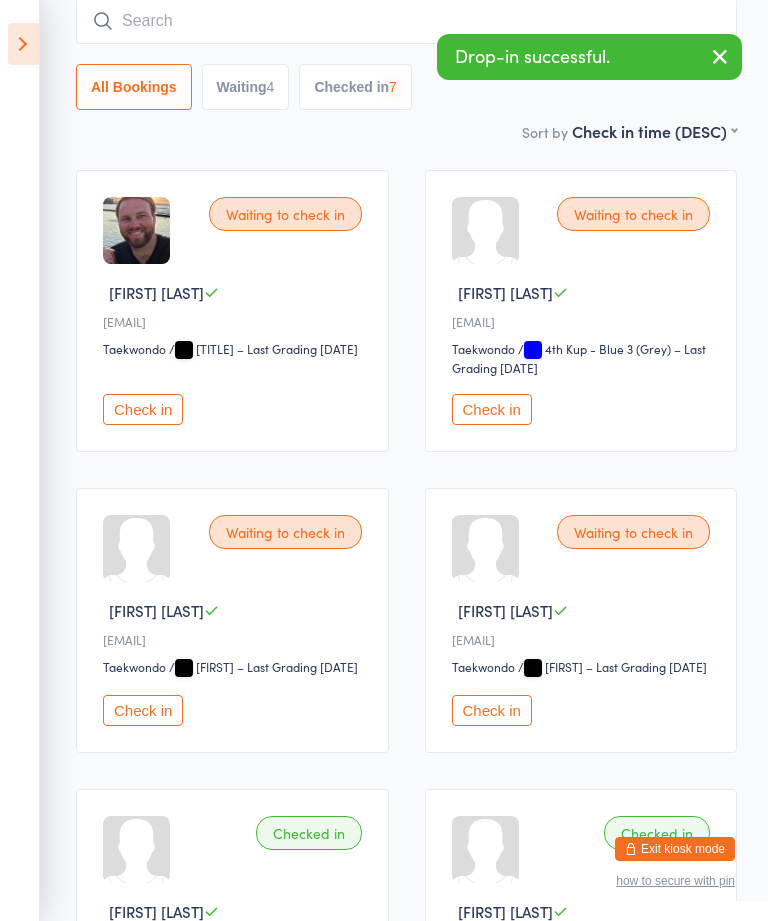 click at bounding box center [406, 21] 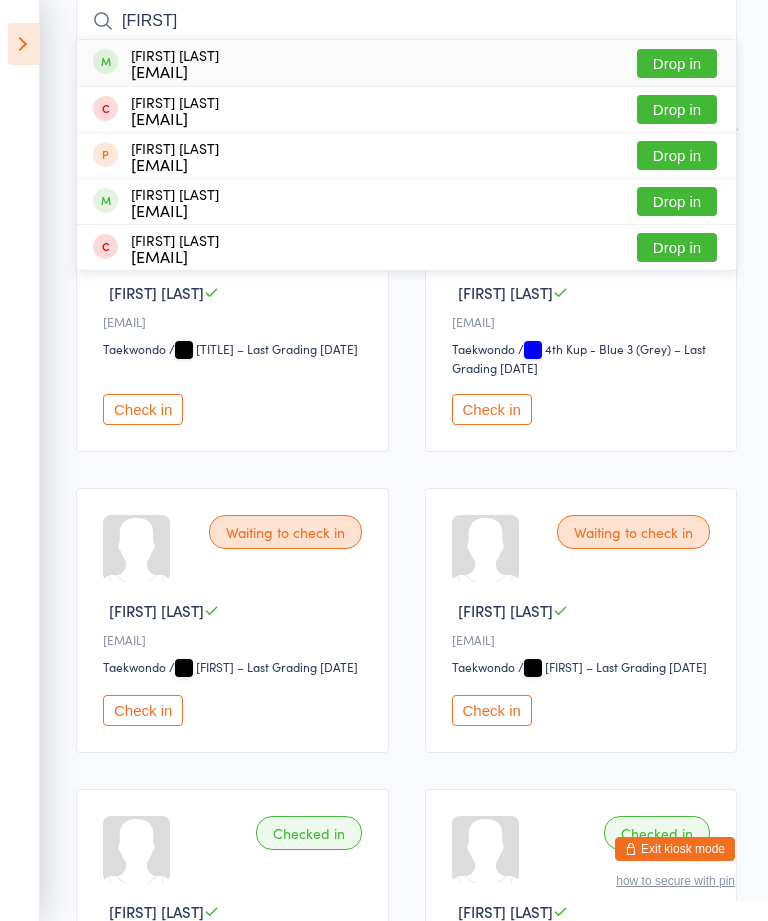 type on "[FIRST]" 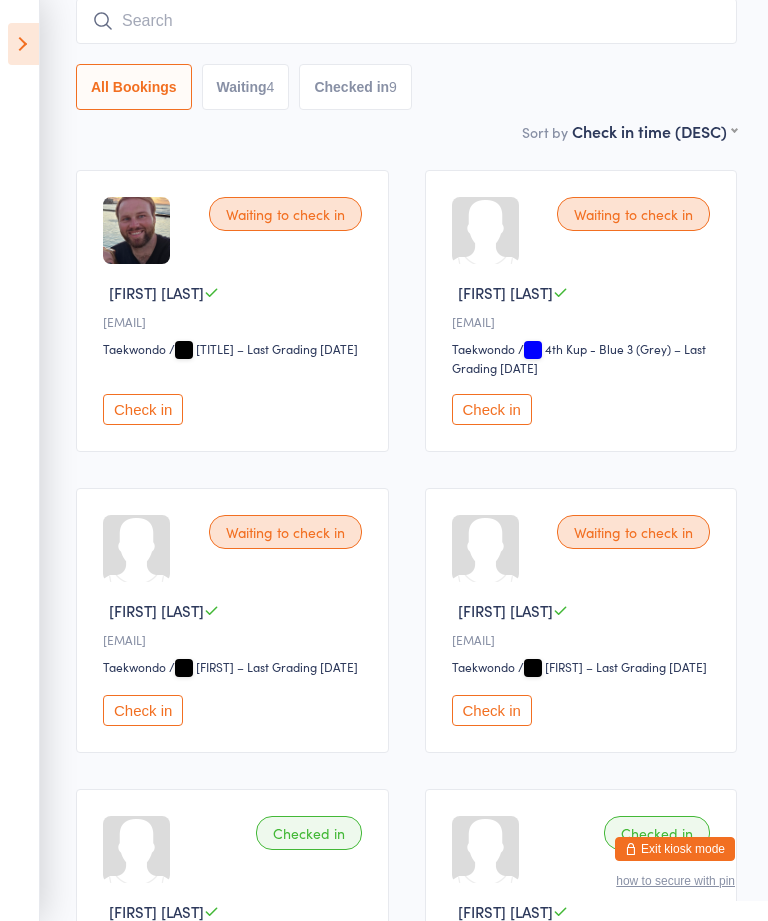 click on "Waiting to check in [FIRST] [LAST] [EMAIL] Taekwondo Taekwondo / Dan 2 – Last Grading [DATE] Check in" at bounding box center [232, 620] 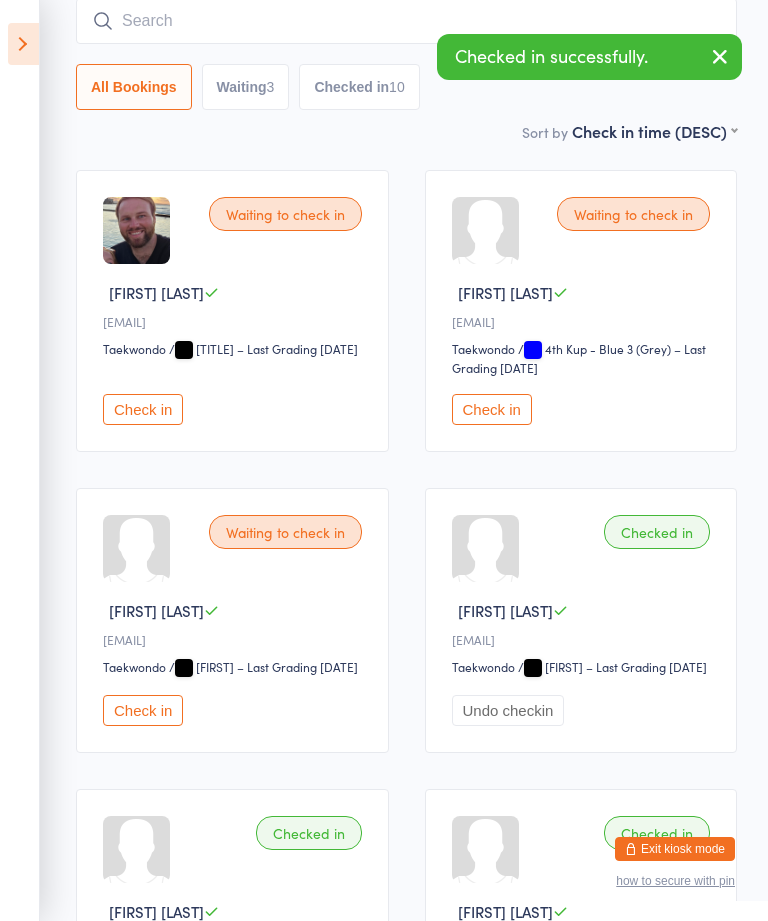 click on "Check in" at bounding box center (143, 710) 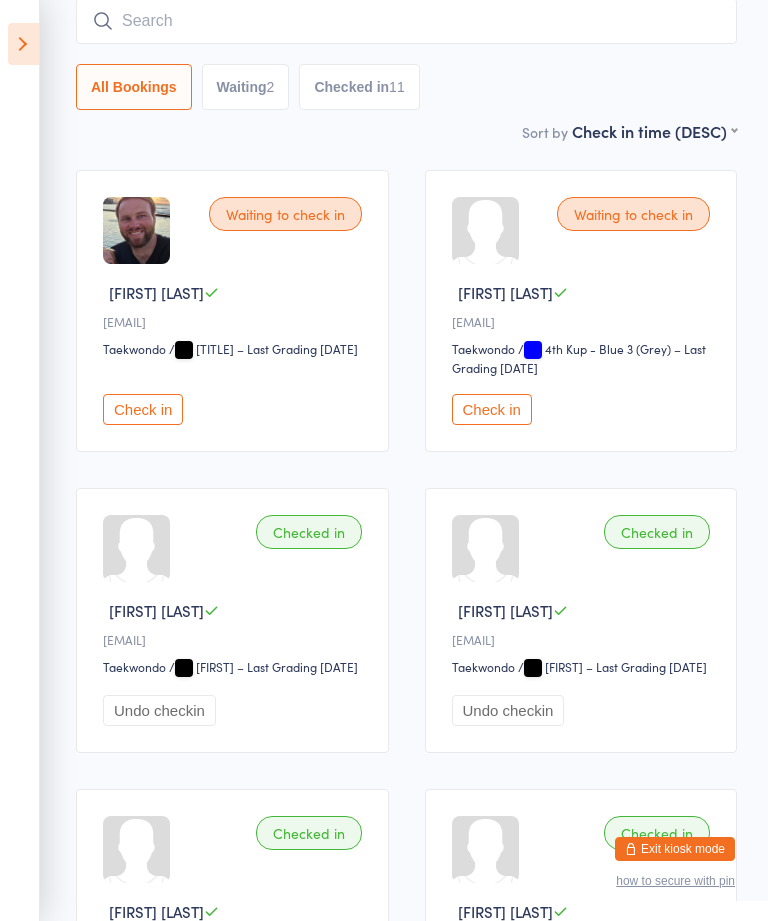 click at bounding box center [23, 44] 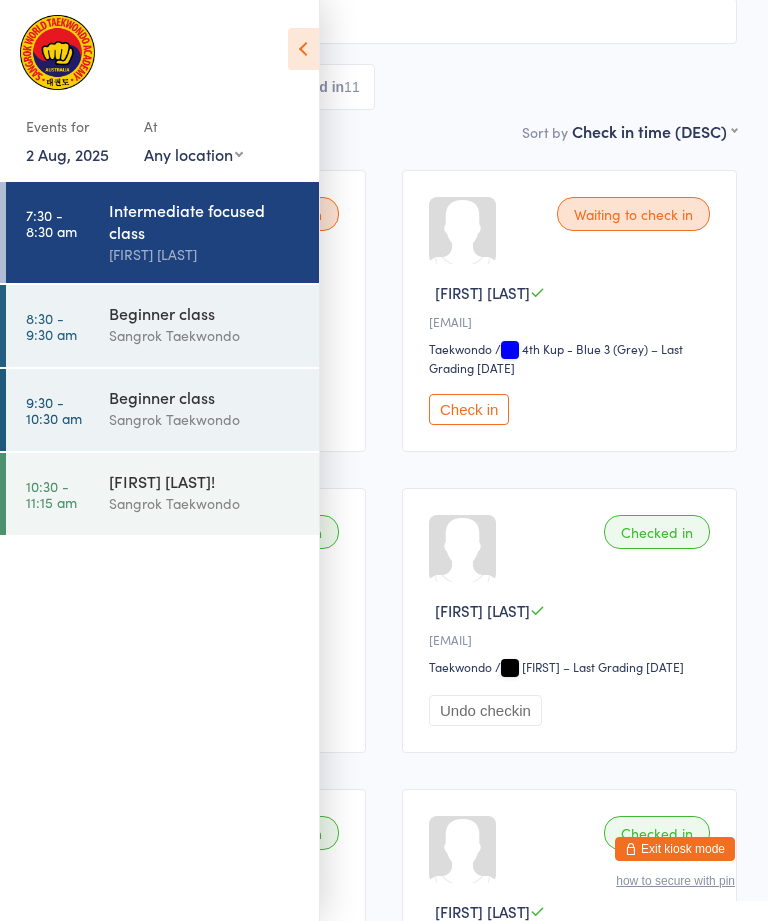 click on "Intermediate focused… Check-in 2 [DATE] [FIRST] [LAST] Taekwondo Taekwondo / [TITLE] – Last Grading [DATE] Check in Waiting to check in [FIRST] [LAST] [EMAIL] Taekwondo Taekwondo / 4th Kup - Blue 3 (Grey) – Last Grading [DATE] Check in Checked in [FIRST] [LAST] [EMAIL] Taekwondo Taekwondo / Dan 2 – Last Grading [DATE] Undo checkin Checked in [FIRST] [LAST] [EMAIL] Taekwondo Taekwondo / Dan 2 – Last Grading [DATE] Undo checkin Checked in [FIRST] [LAST] [EMAIL] Taekwondo Taekwondo / Undo checkin Checked in" at bounding box center (384, 1104) 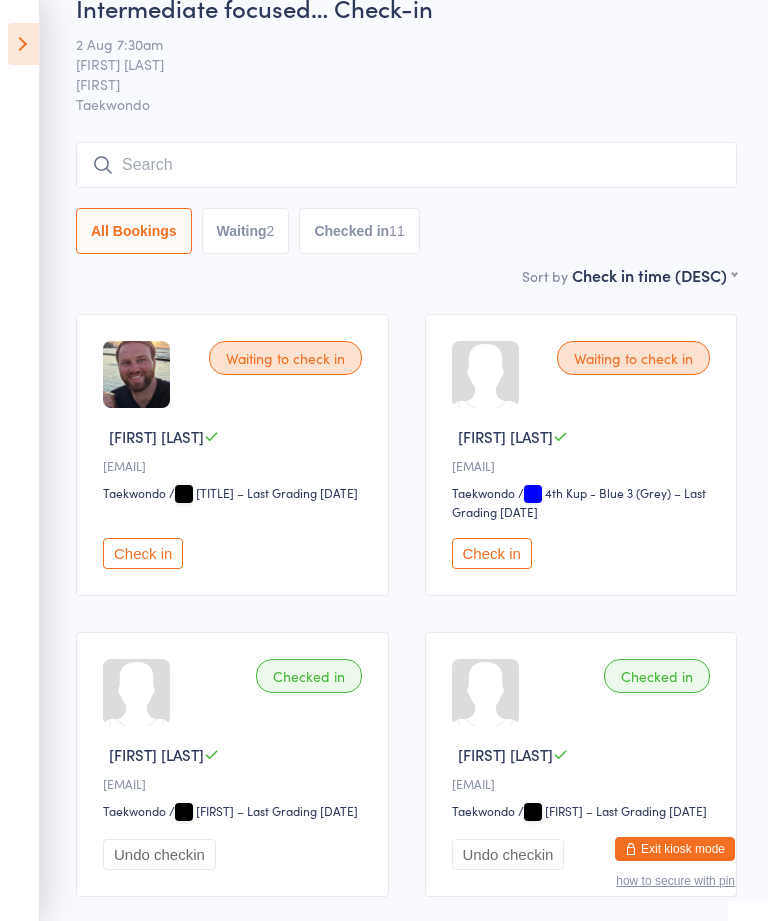 scroll, scrollTop: 35, scrollLeft: 0, axis: vertical 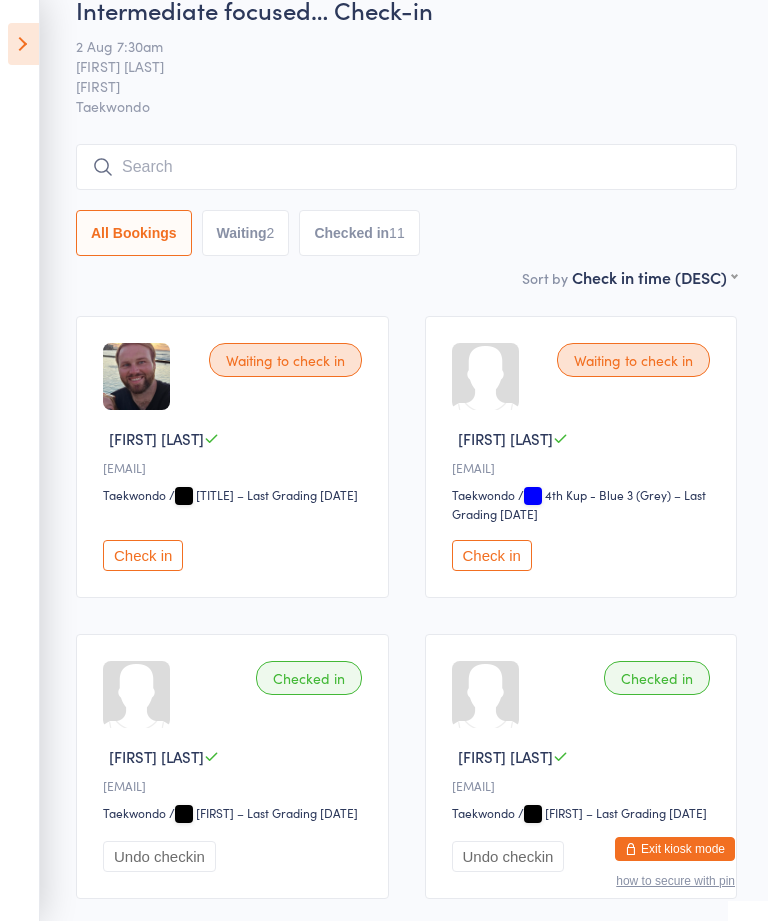 click at bounding box center (406, 167) 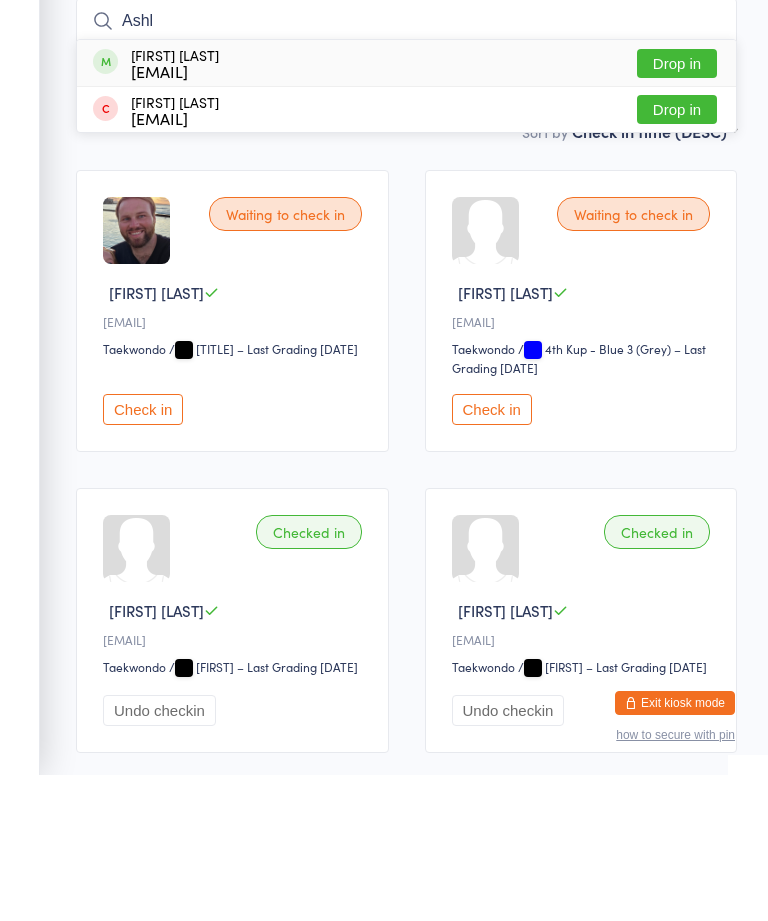 type on "Ashl" 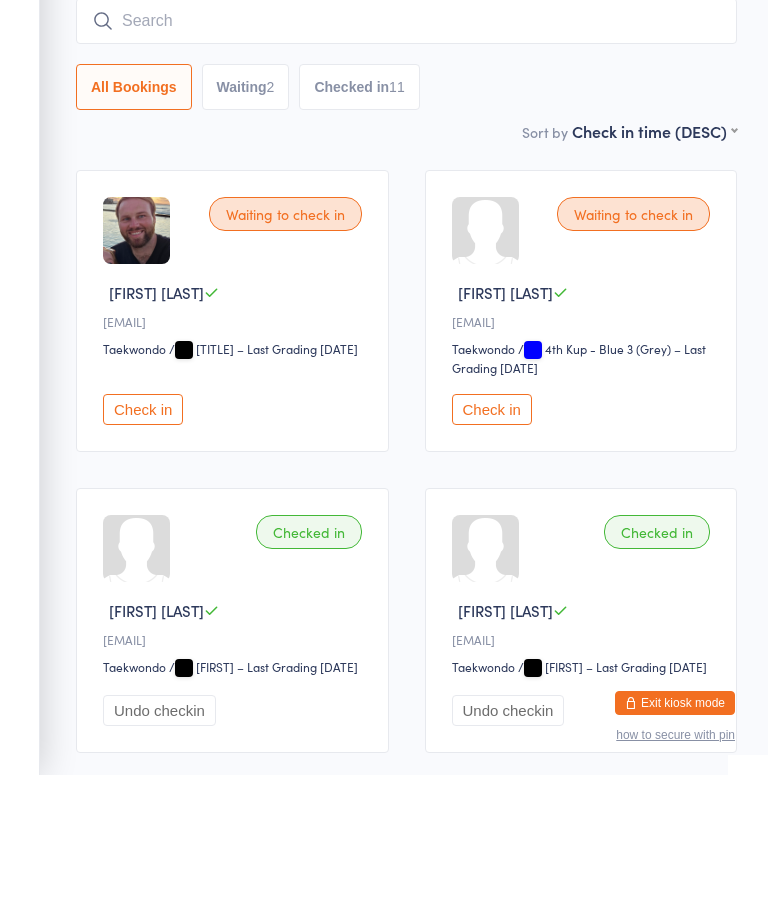 scroll, scrollTop: 181, scrollLeft: 0, axis: vertical 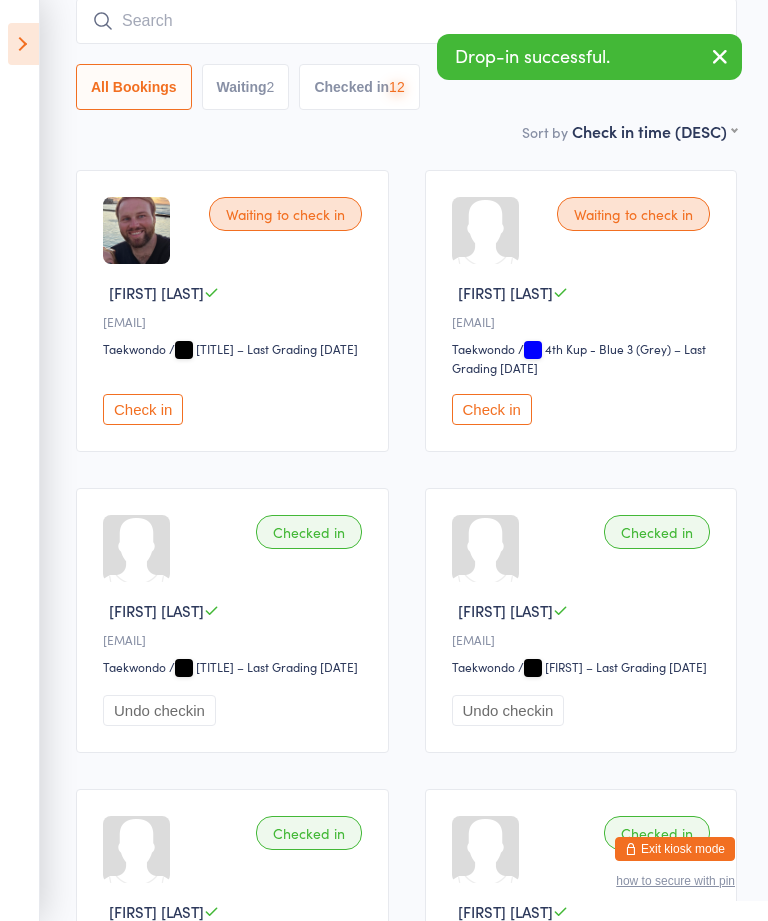 click at bounding box center (406, 21) 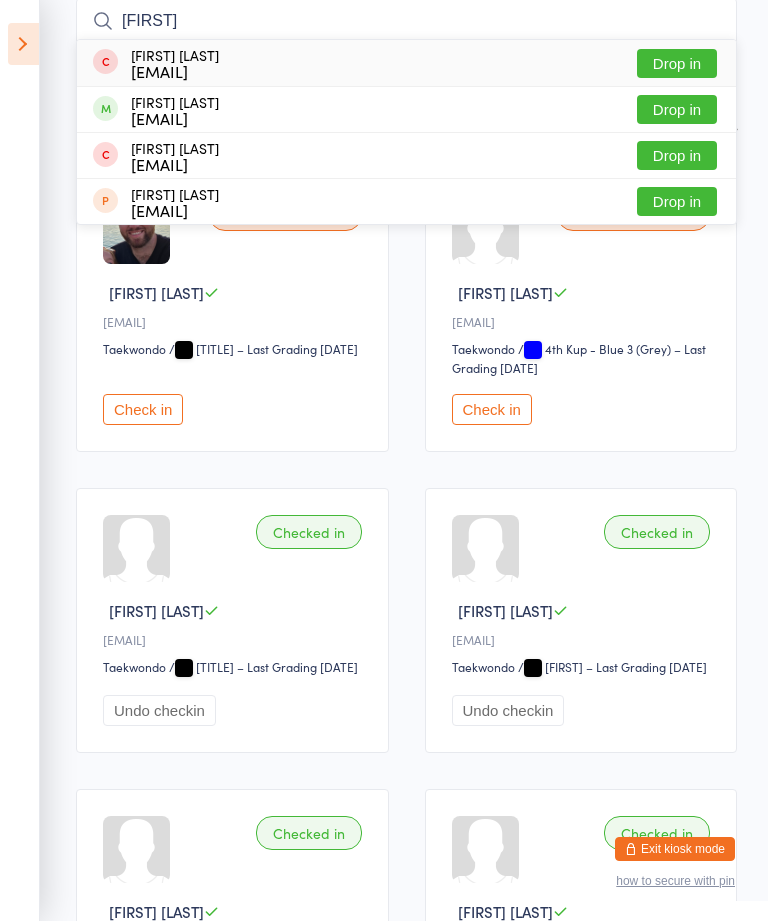 type on "[FIRST]" 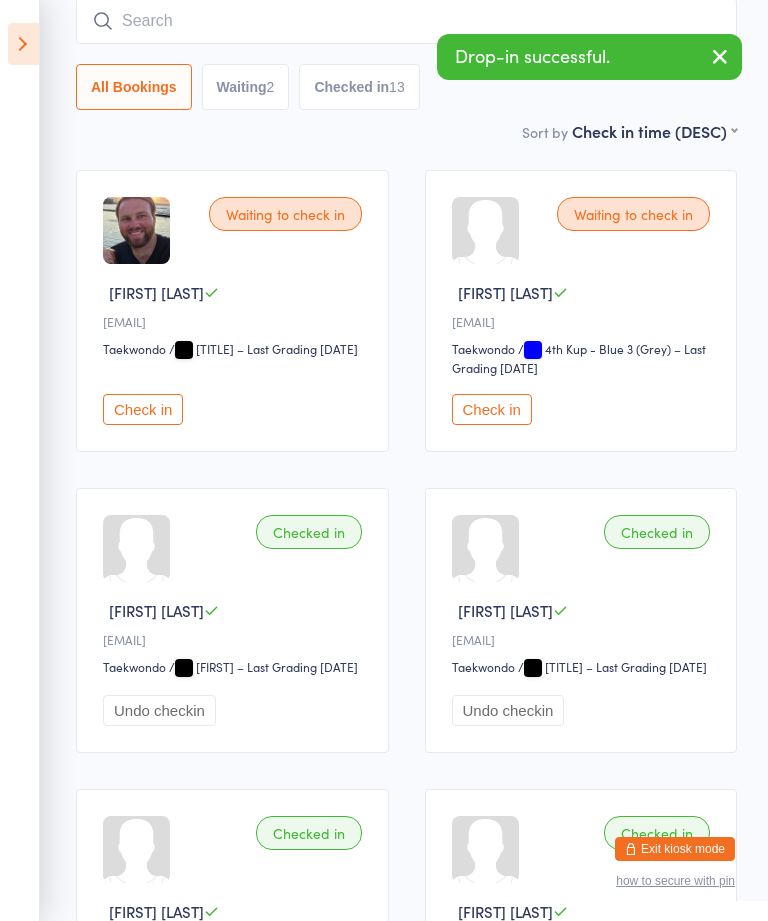 click at bounding box center (720, 58) 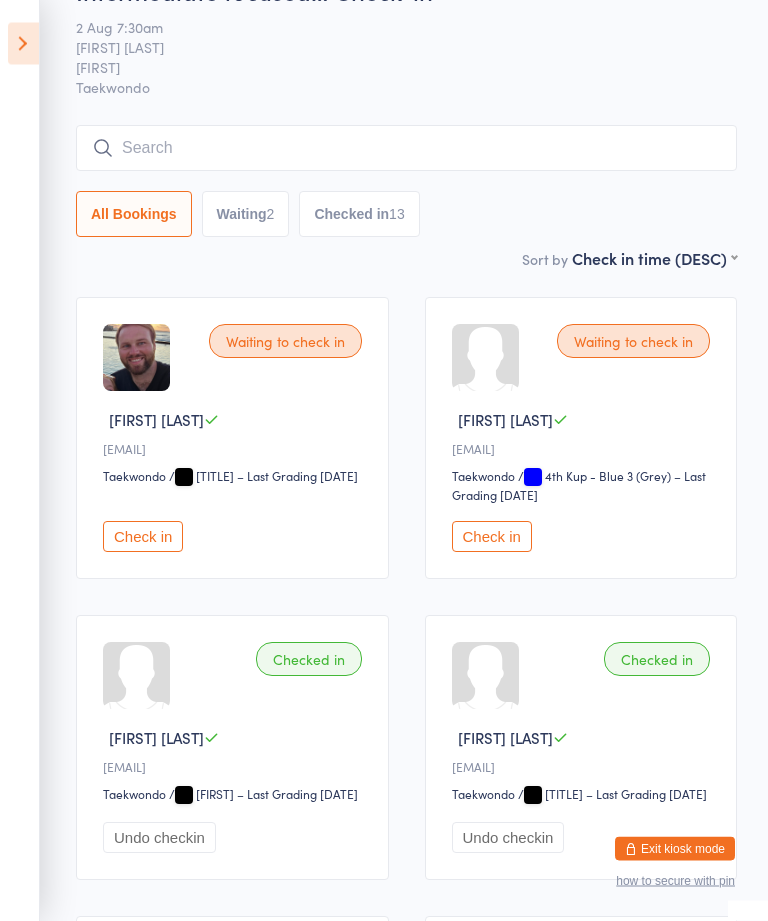 scroll, scrollTop: 0, scrollLeft: 0, axis: both 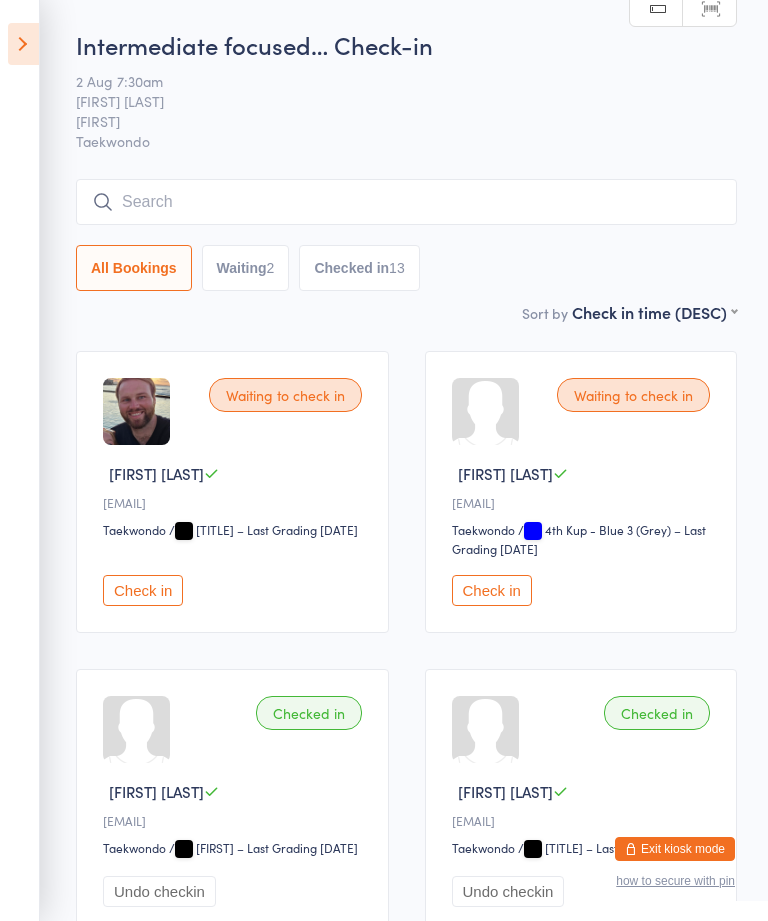 click at bounding box center [23, 44] 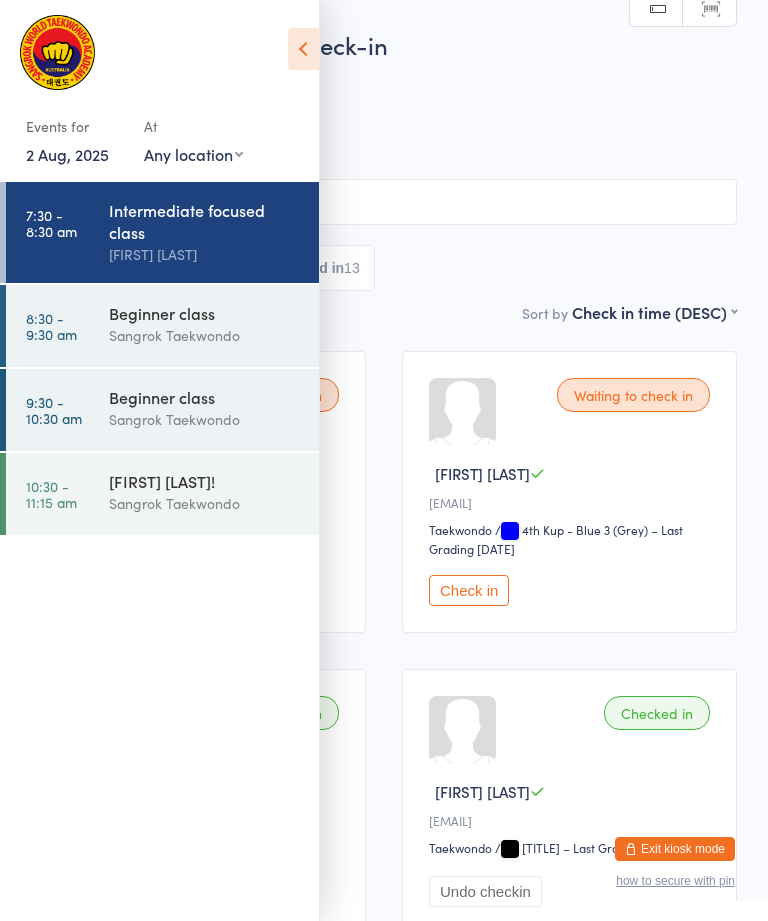 click on "8:30 - 9:30 am Beginner class Sangrok Taekwondo" at bounding box center [162, 326] 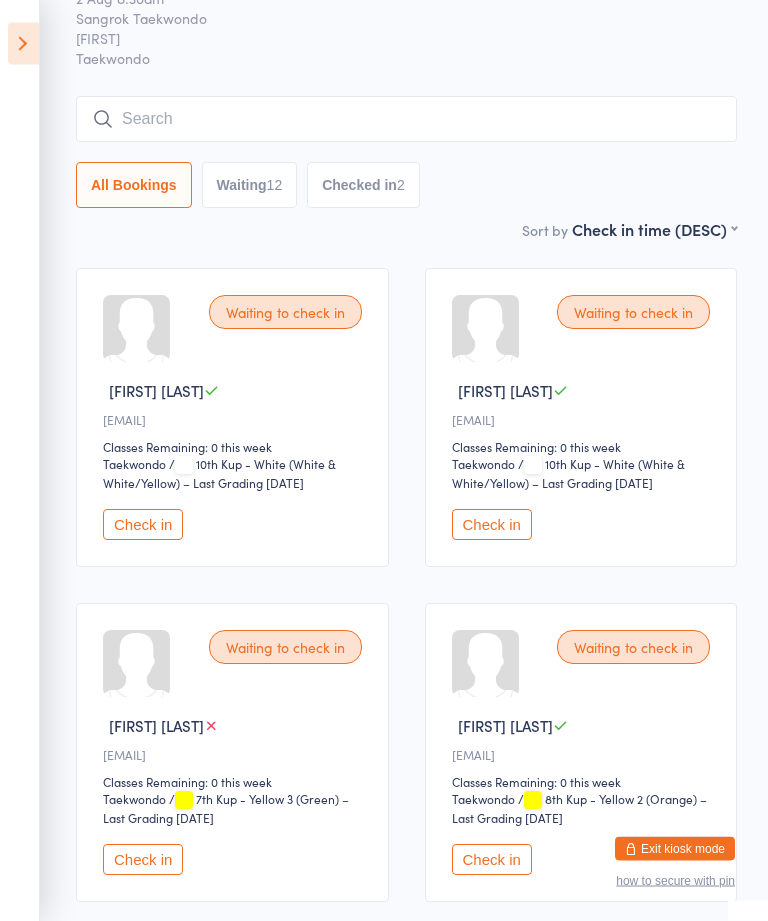 scroll, scrollTop: 0, scrollLeft: 0, axis: both 